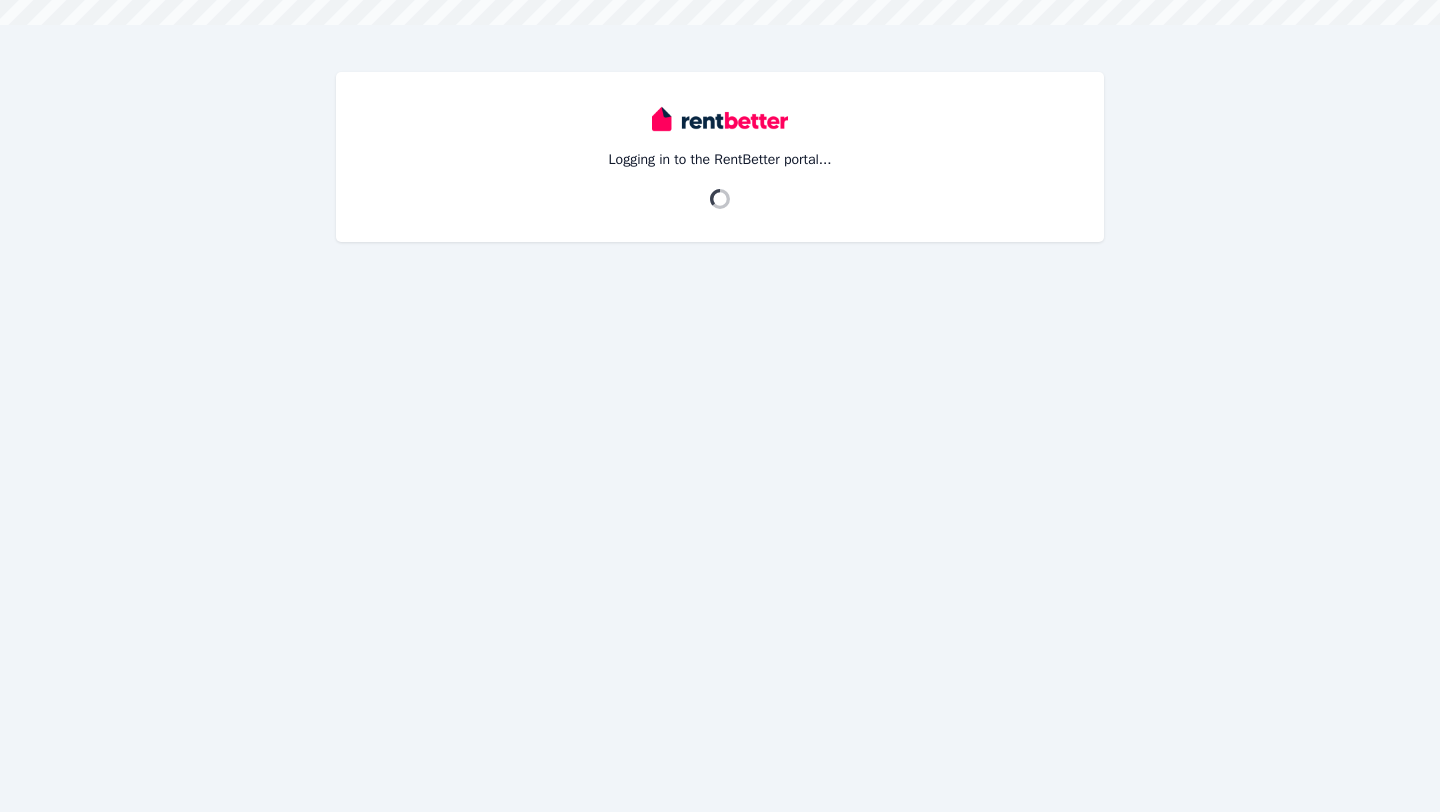 scroll, scrollTop: 0, scrollLeft: 0, axis: both 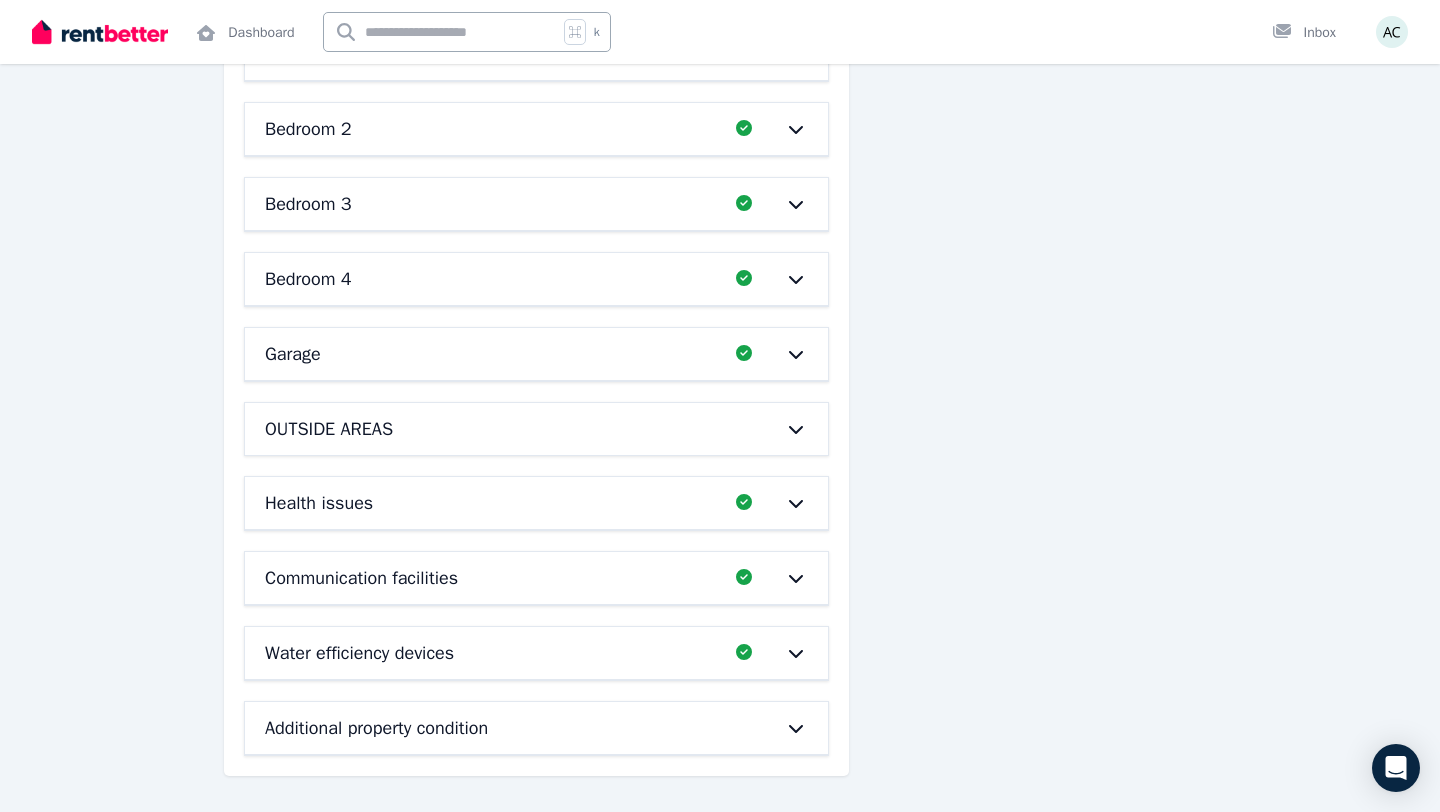 click on "Additional property condition" at bounding box center (376, 728) 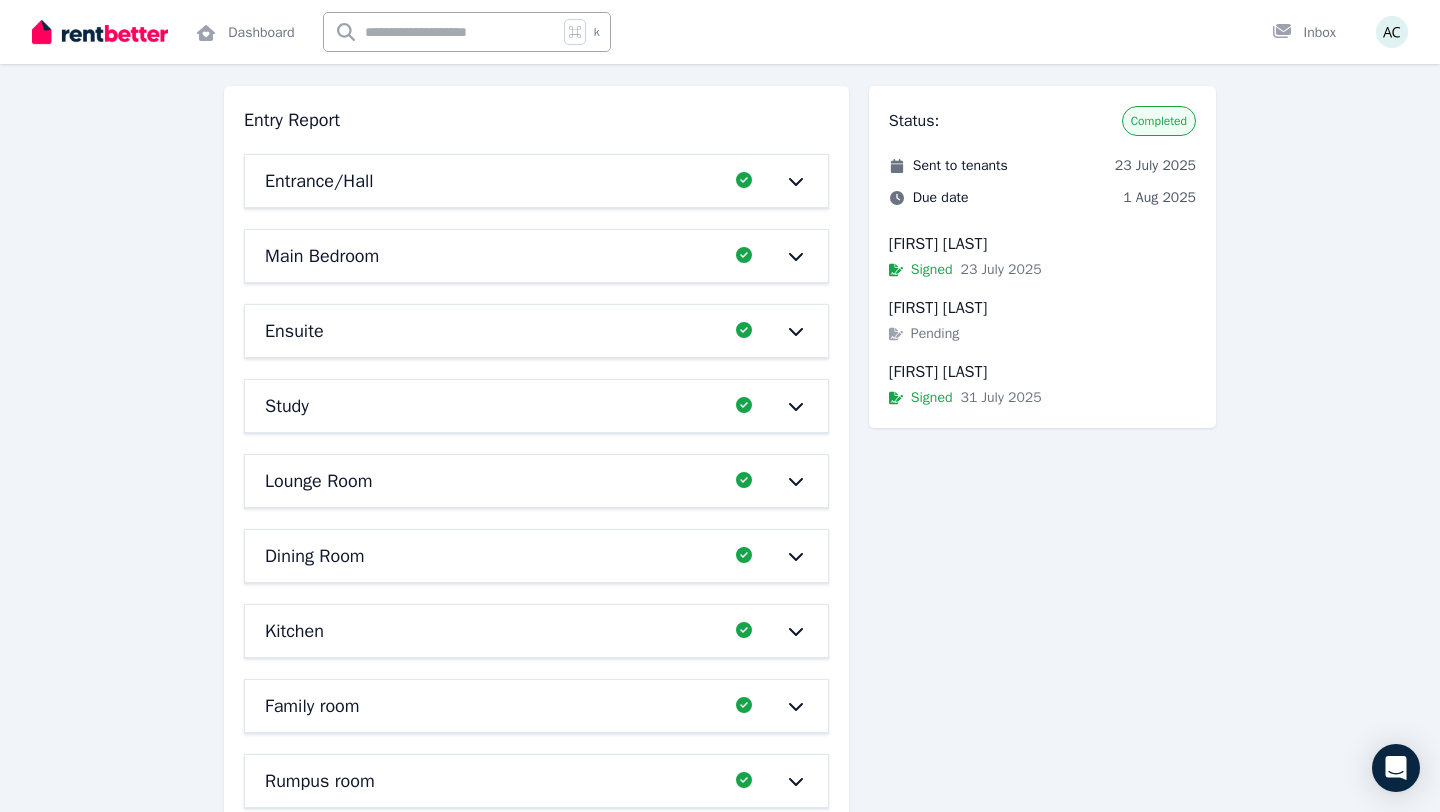 scroll, scrollTop: 115, scrollLeft: 0, axis: vertical 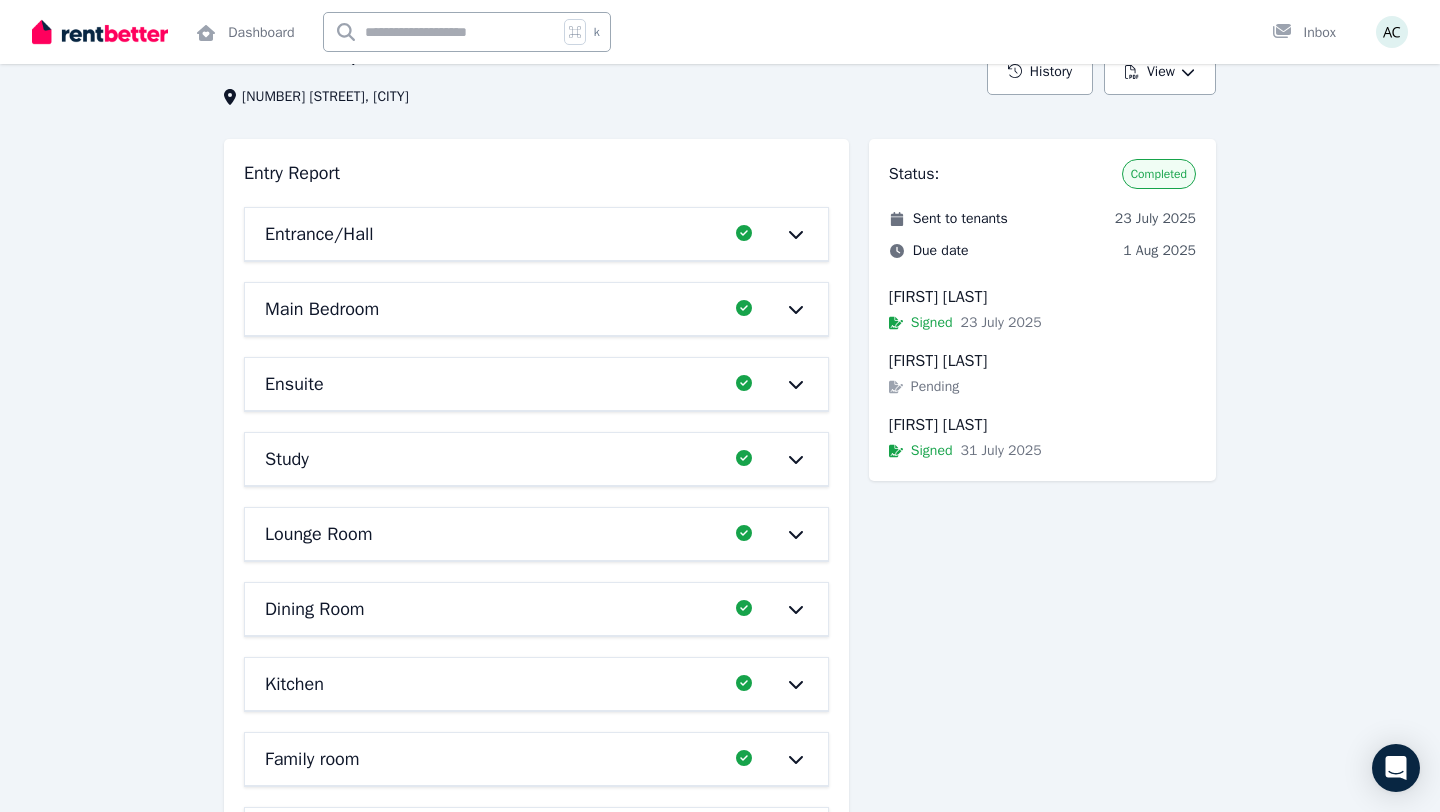 click on "Entrance/Hall   Completed 100%, 0 left" at bounding box center [536, 234] 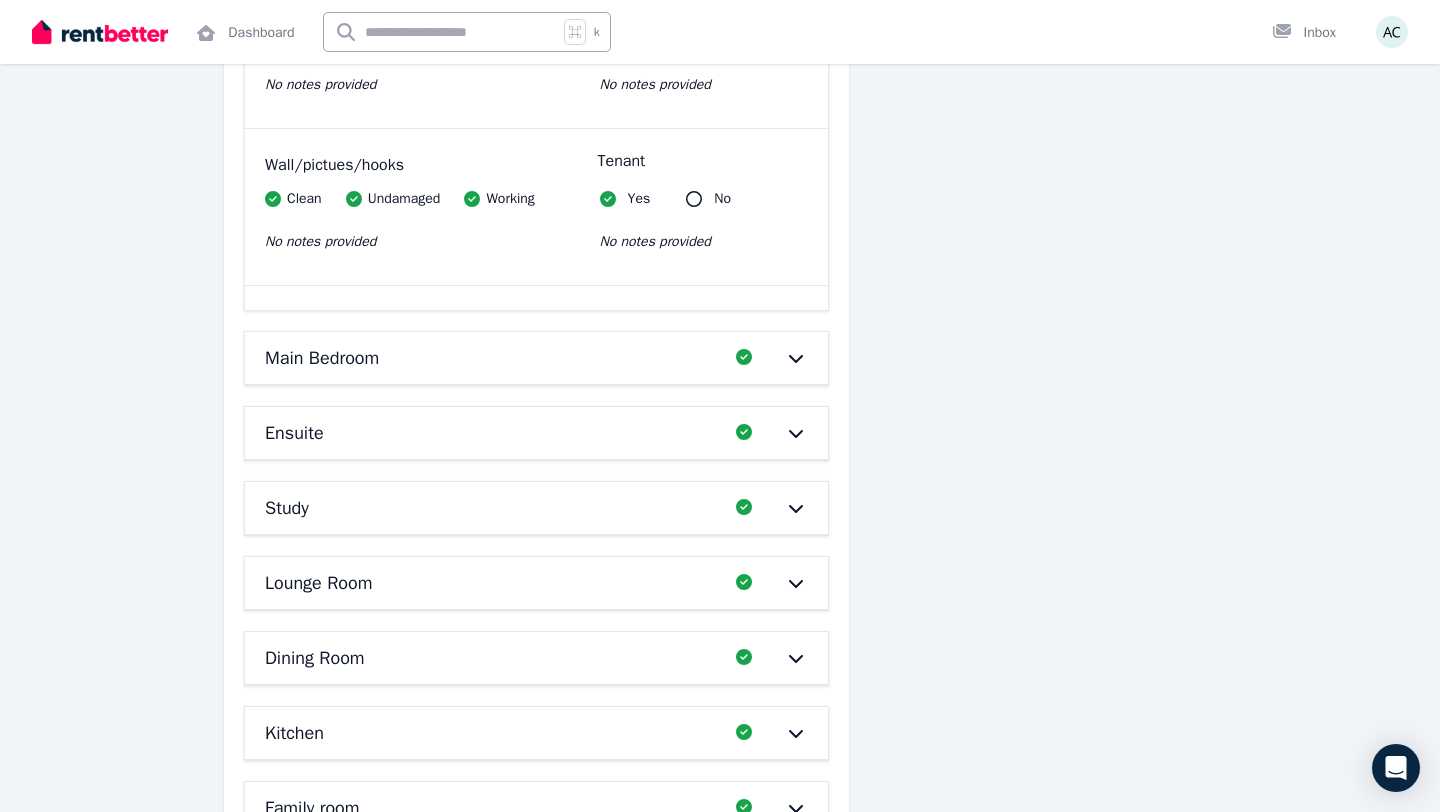 scroll, scrollTop: 1613, scrollLeft: 0, axis: vertical 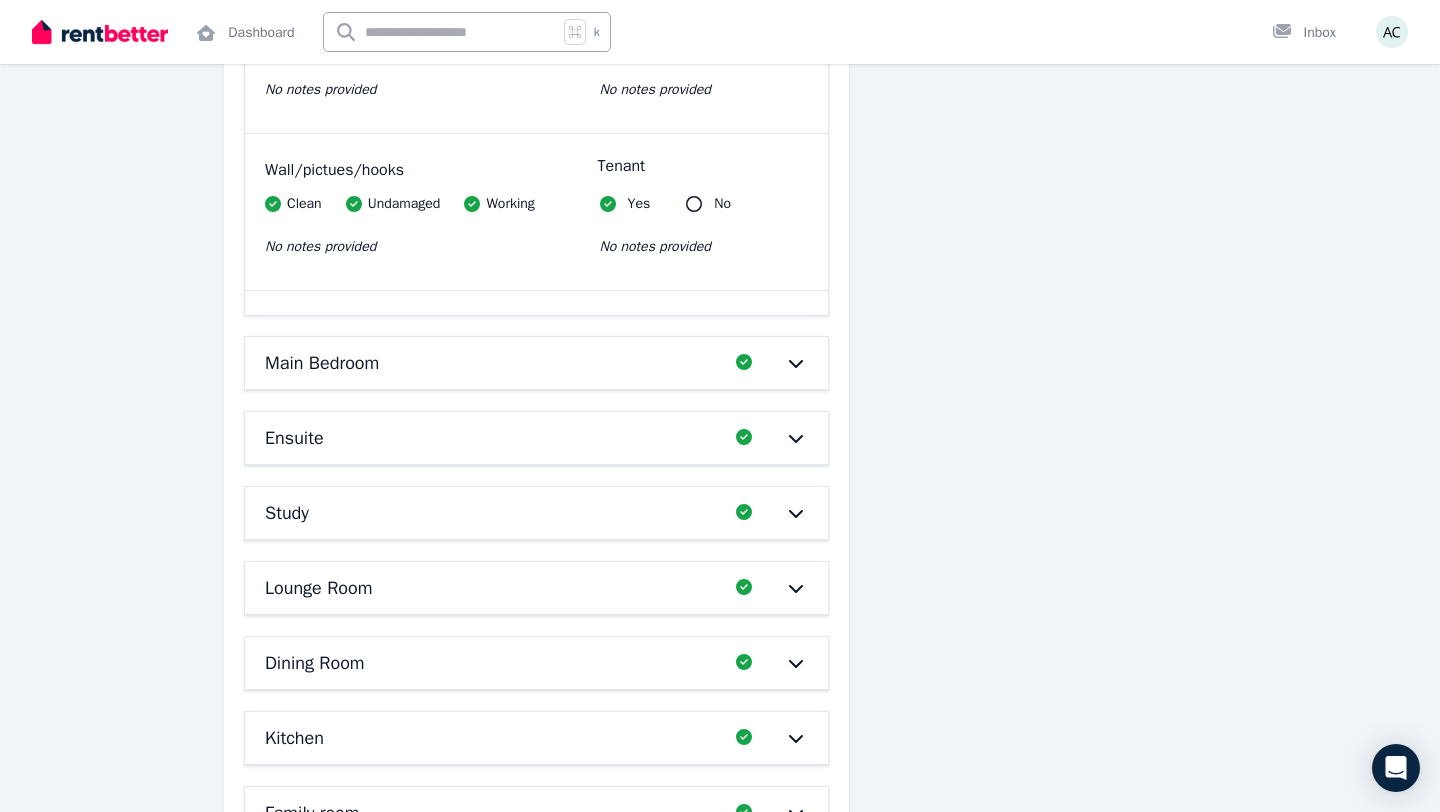 click on "Main Bedroom" at bounding box center [494, 363] 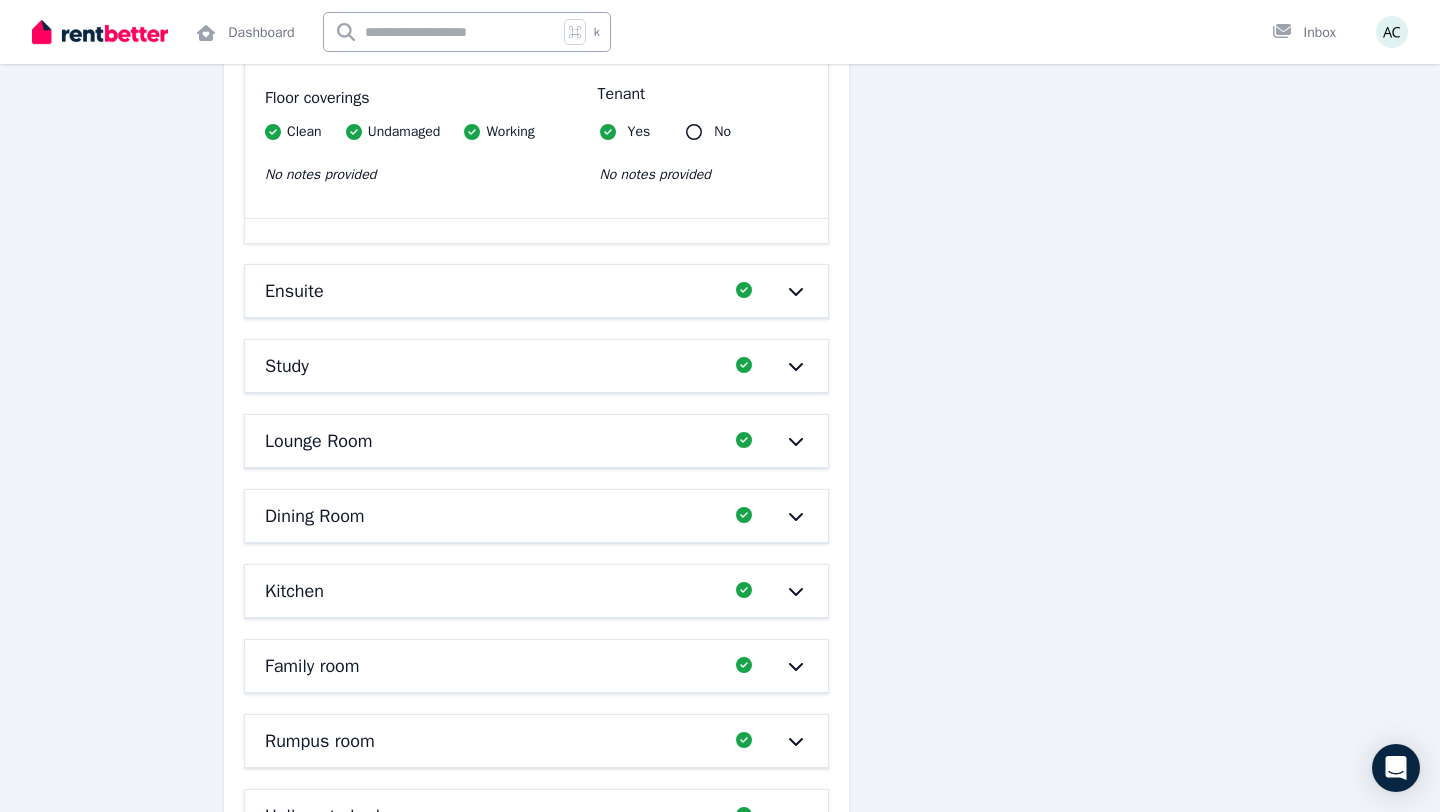 scroll, scrollTop: 3882, scrollLeft: 0, axis: vertical 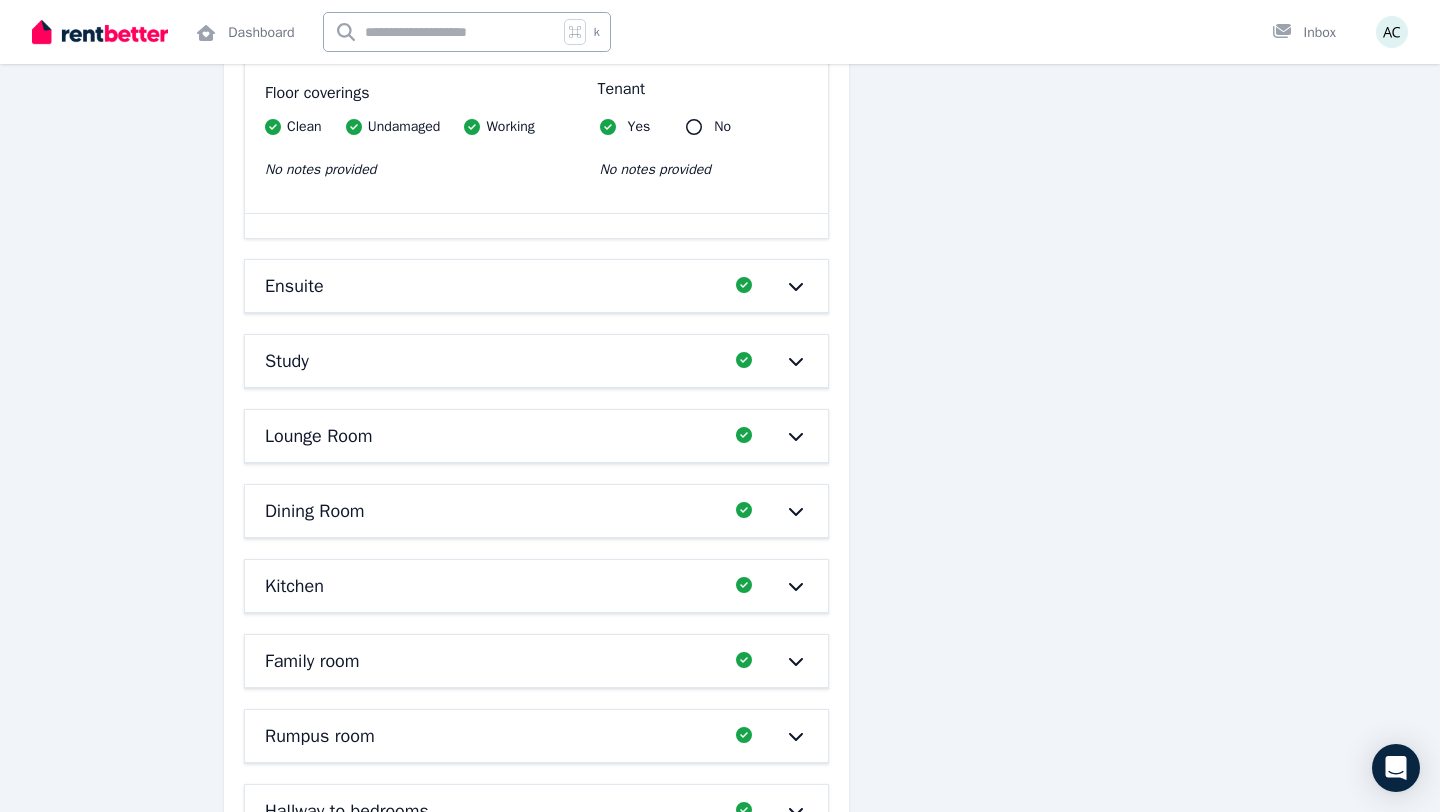 click on "Ensuite" at bounding box center [494, 286] 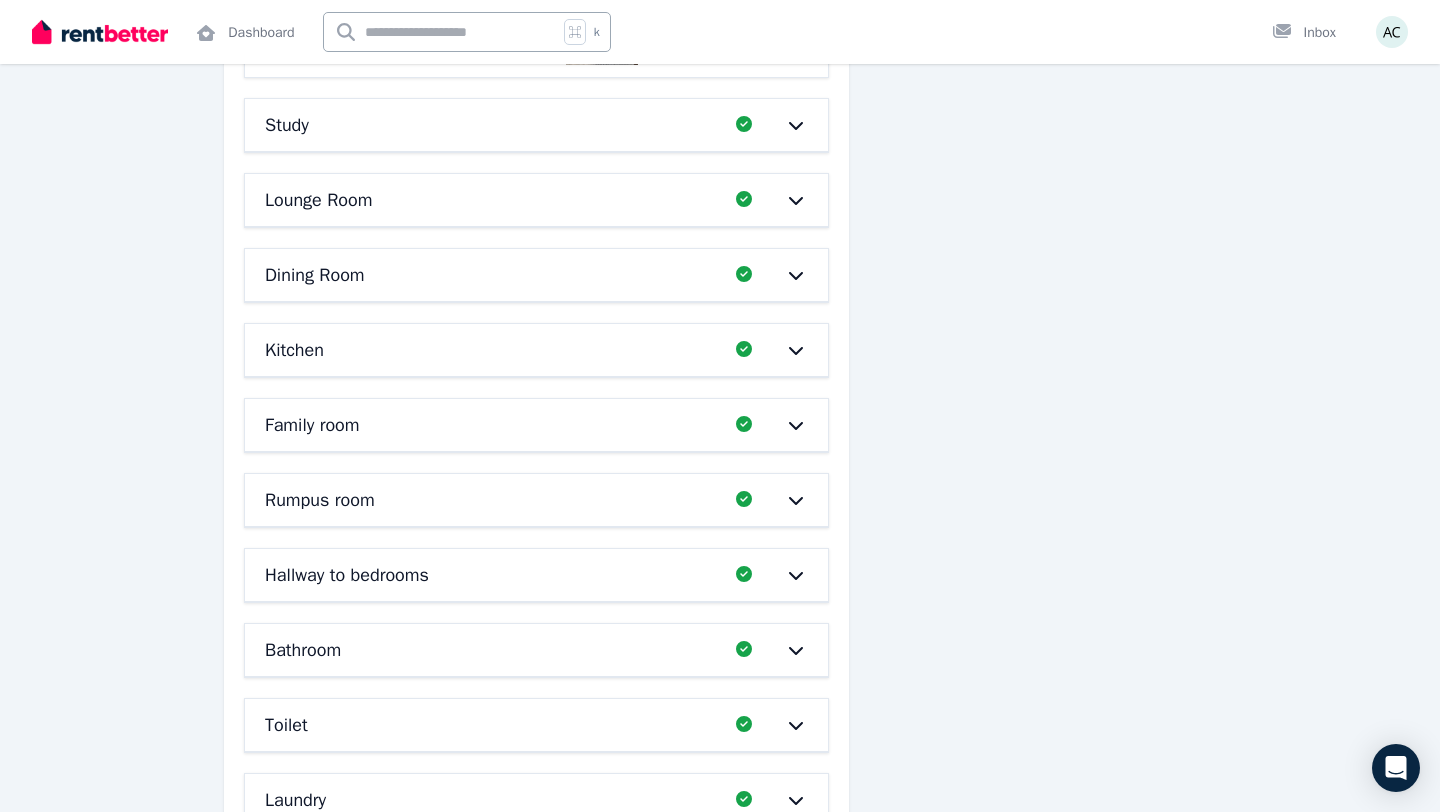 scroll, scrollTop: 5373, scrollLeft: 0, axis: vertical 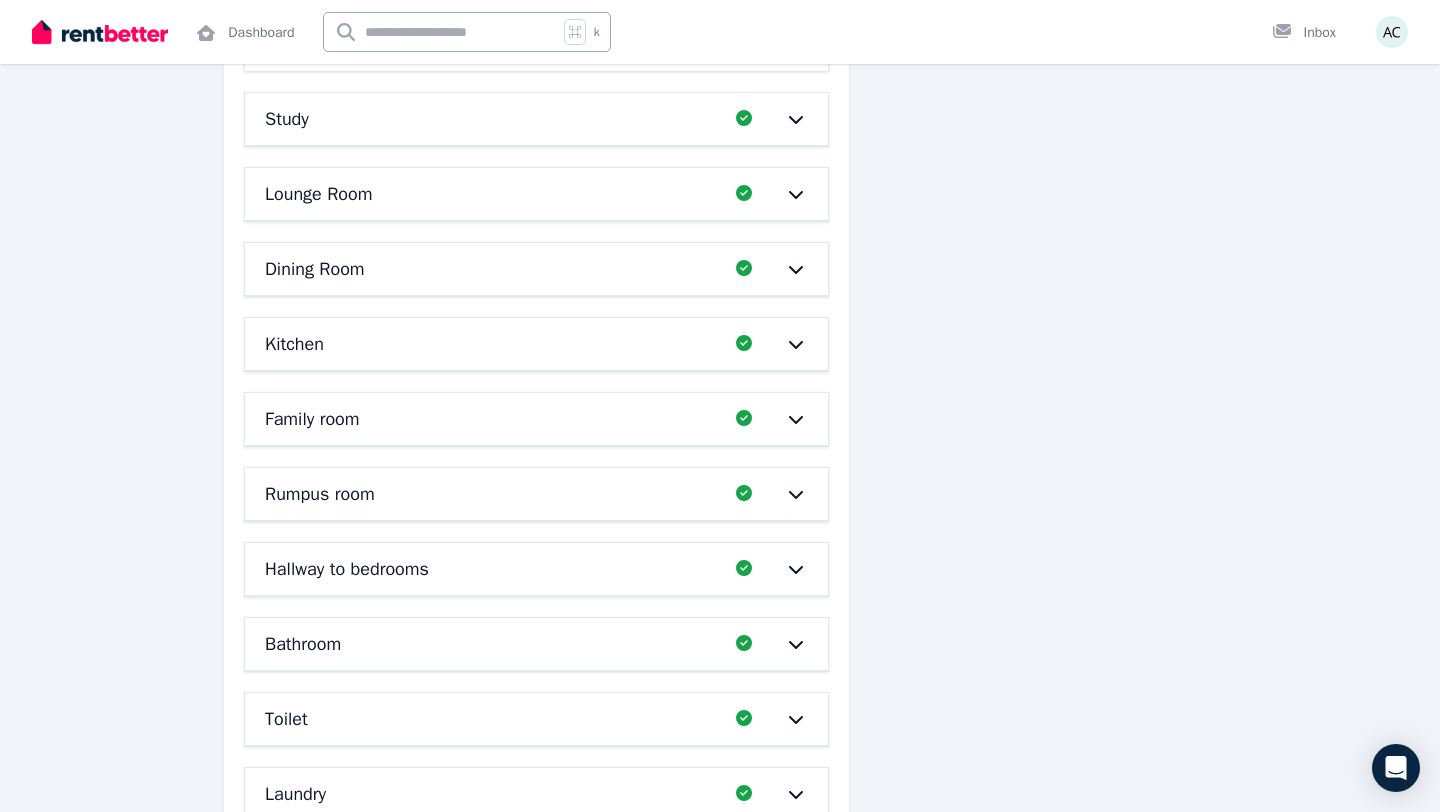 click on "Study" at bounding box center (494, 119) 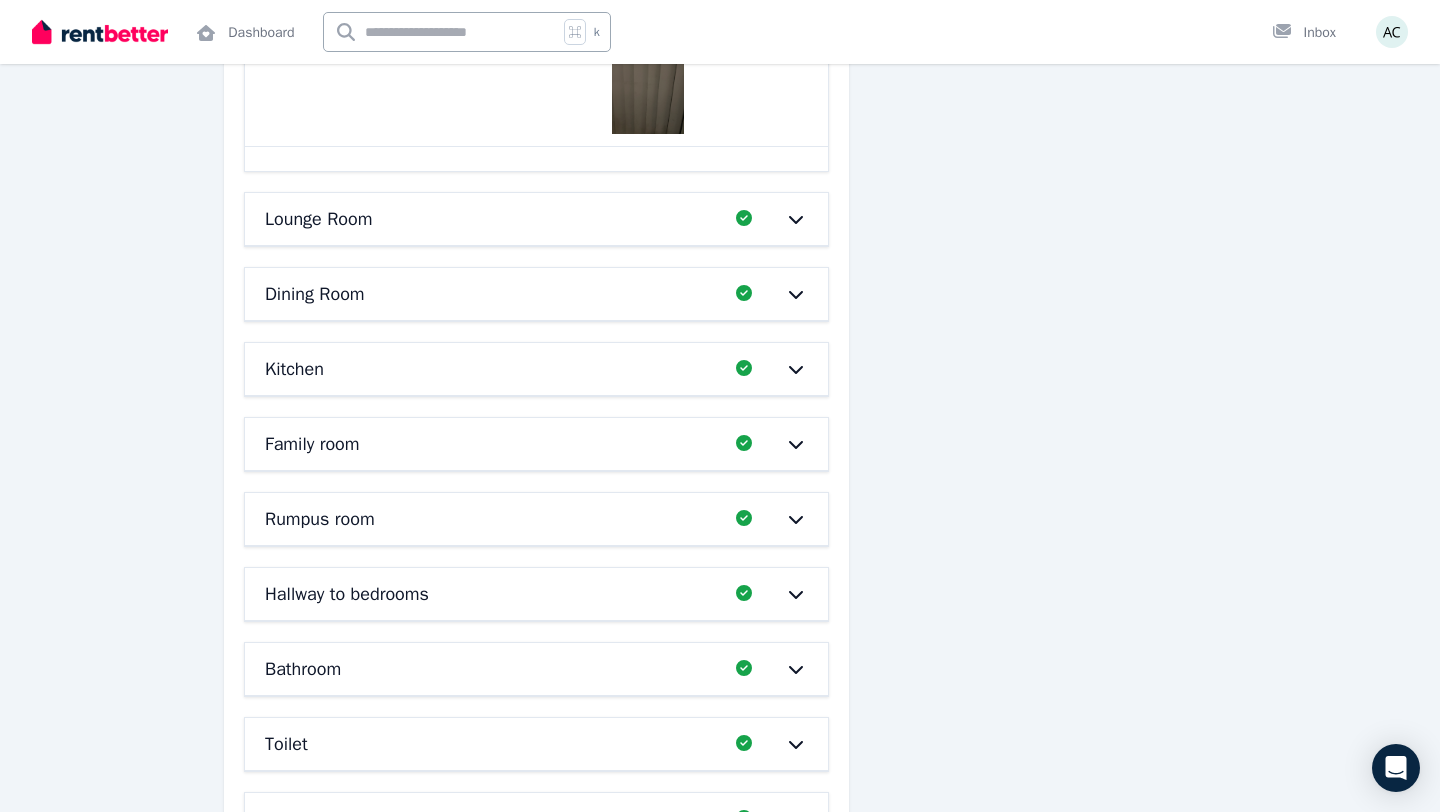 click on "Lounge Room" at bounding box center [494, 219] 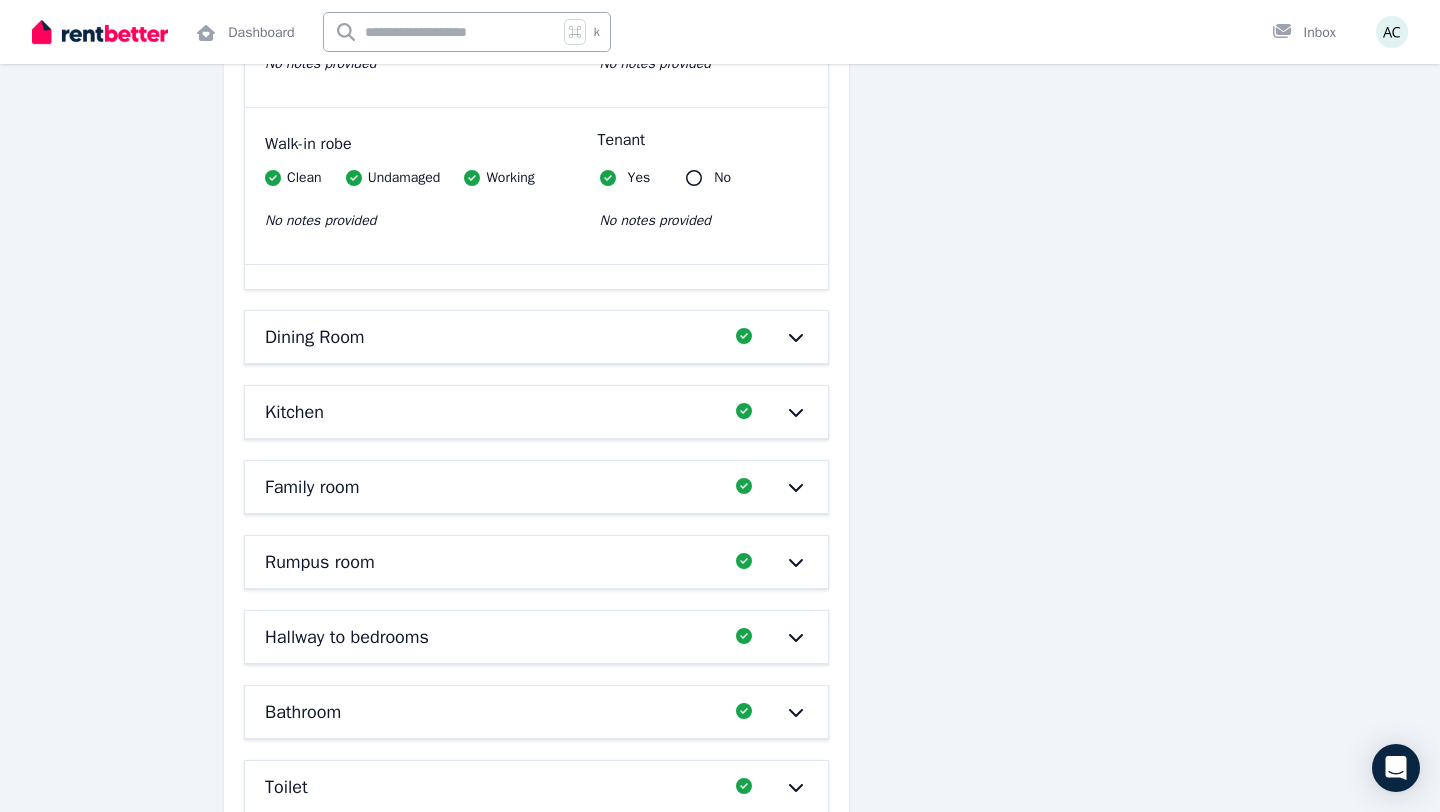scroll, scrollTop: 8418, scrollLeft: 0, axis: vertical 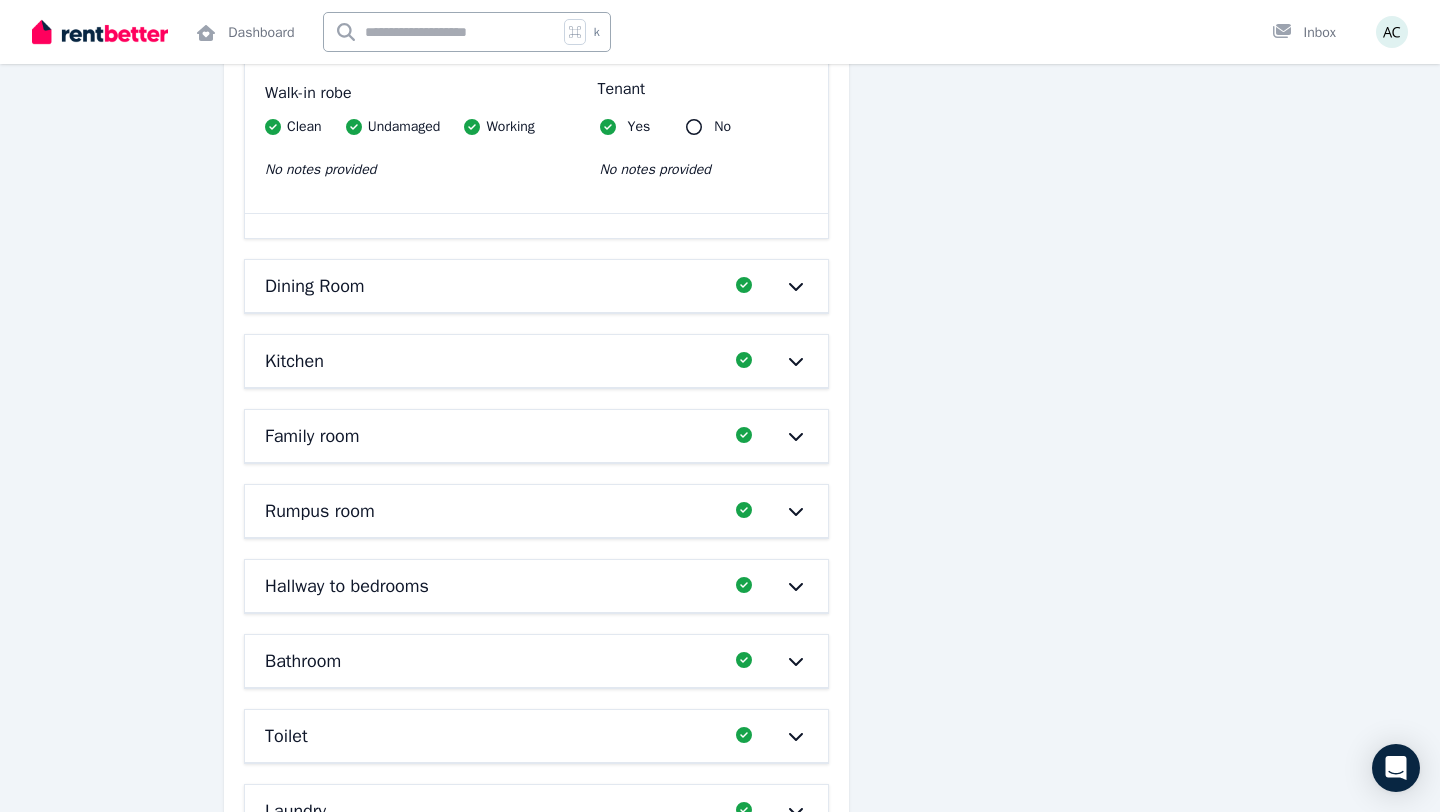 click on "Dining Room   Completed 100%, 0 left" at bounding box center [536, 286] 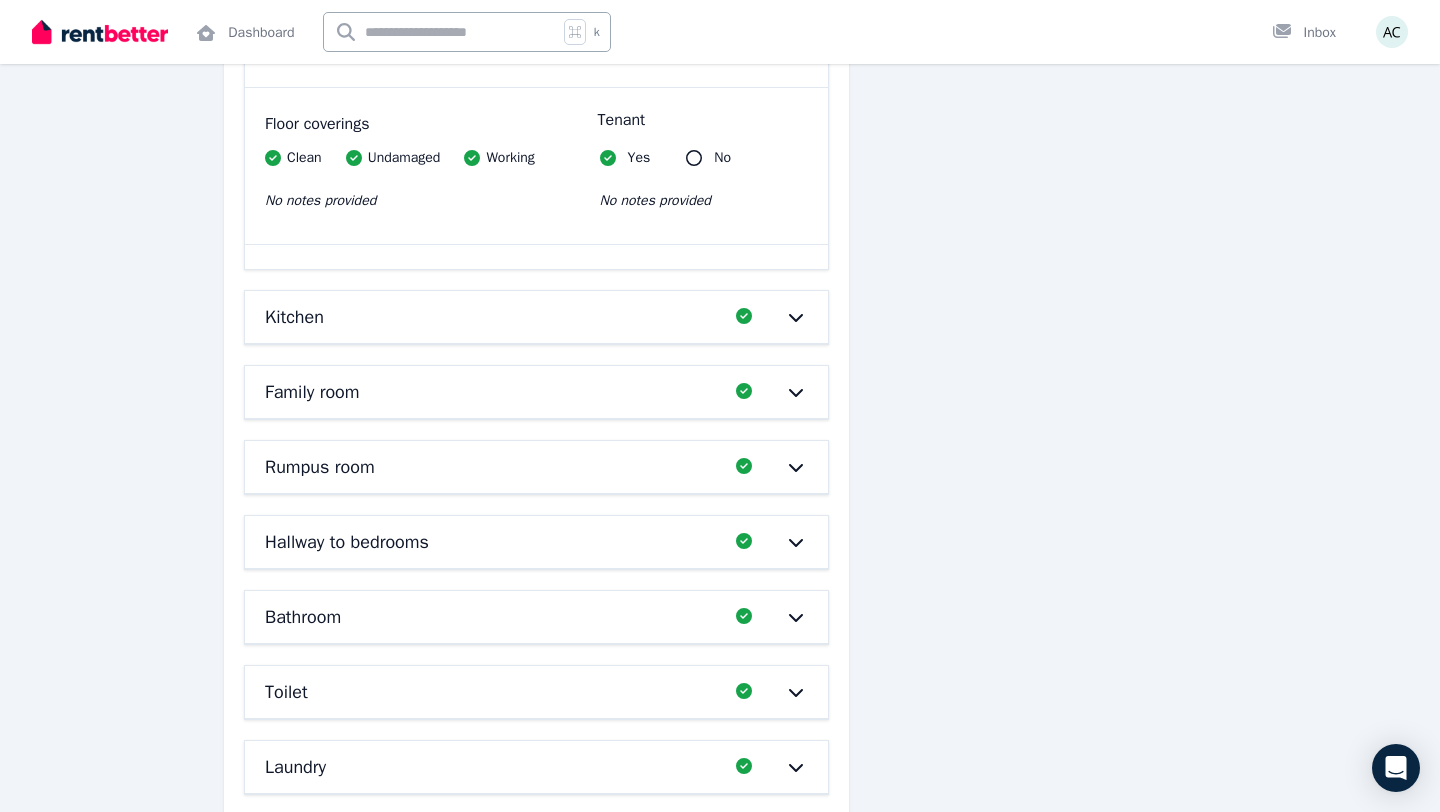 click on "Kitchen" at bounding box center [494, 317] 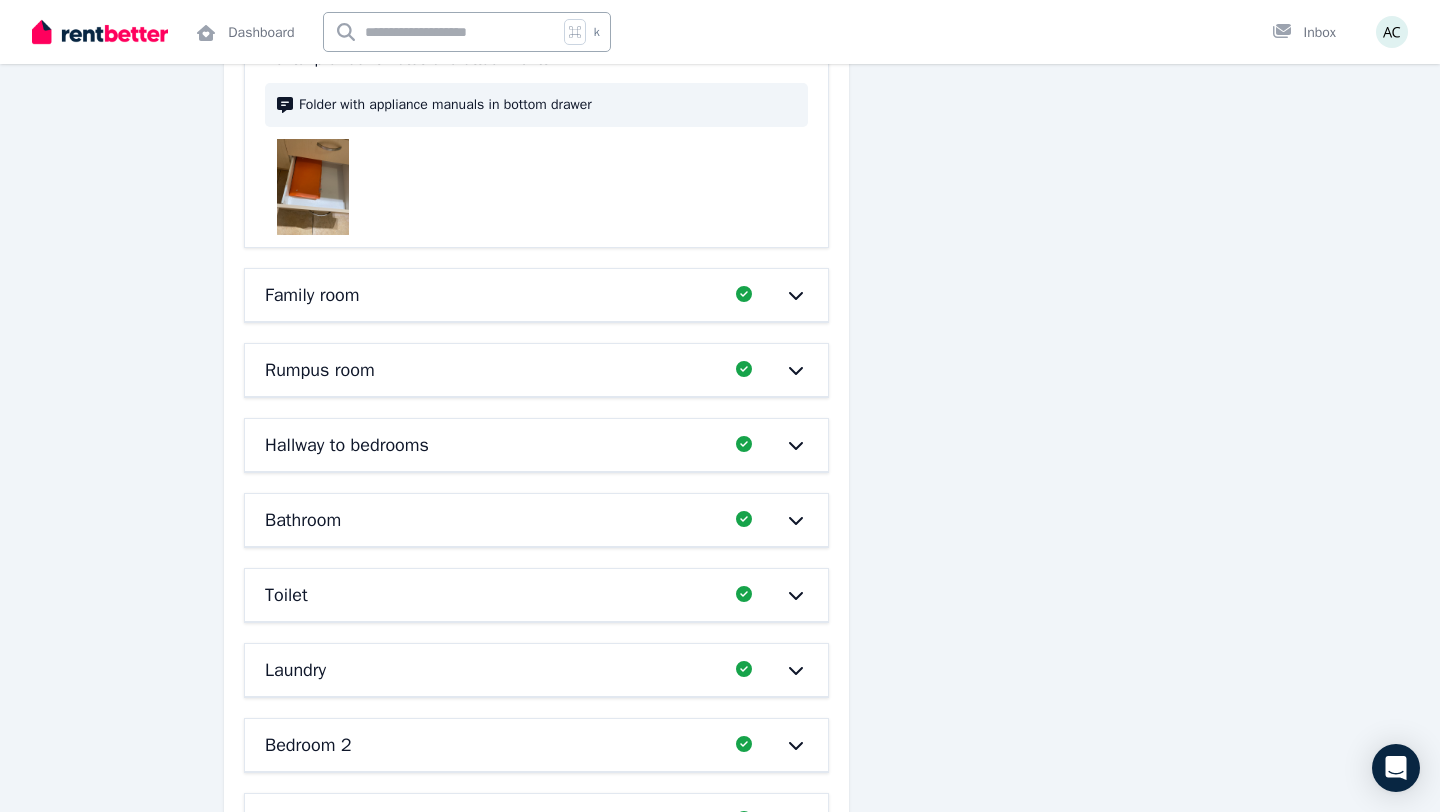 scroll, scrollTop: 13587, scrollLeft: 0, axis: vertical 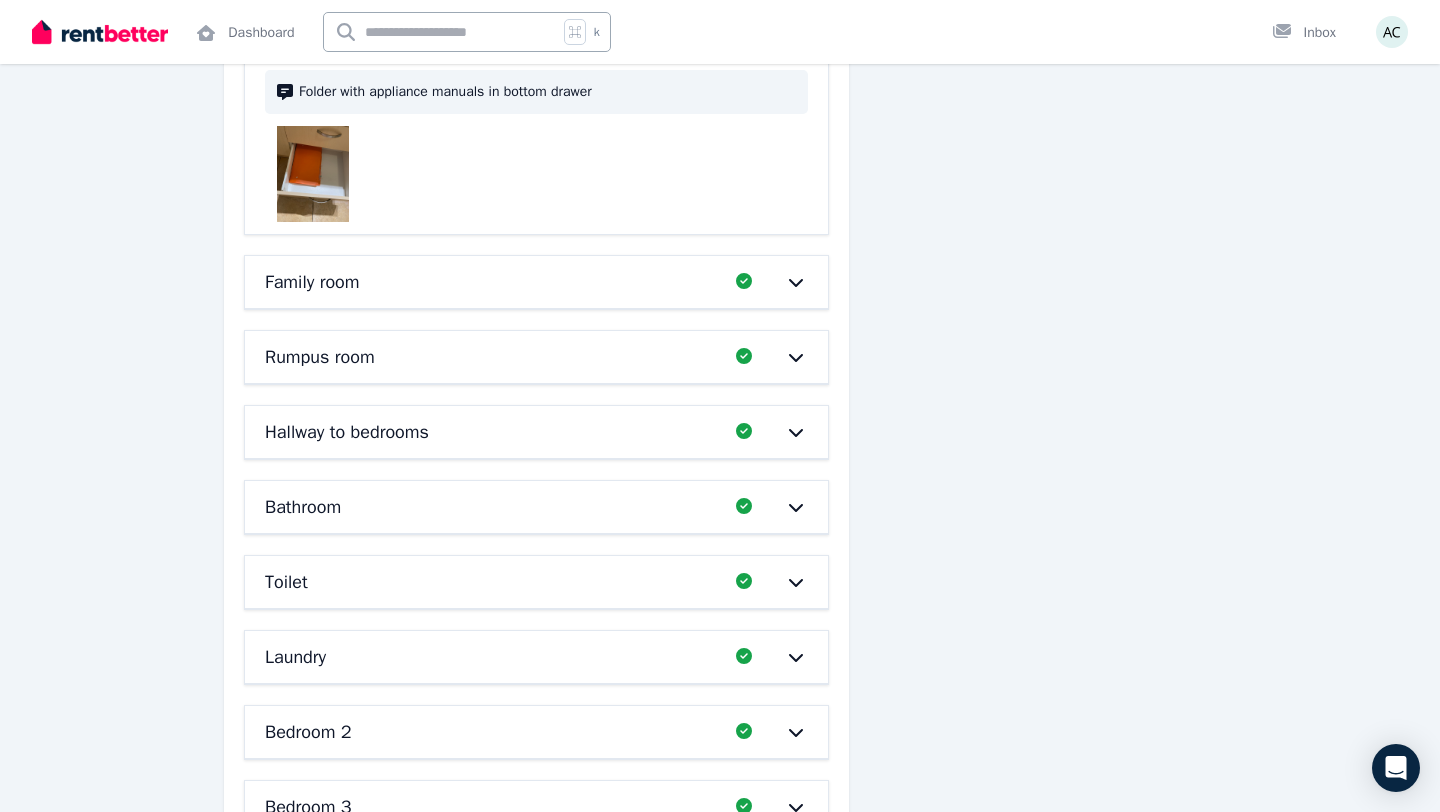 click on "Family room" at bounding box center (494, 282) 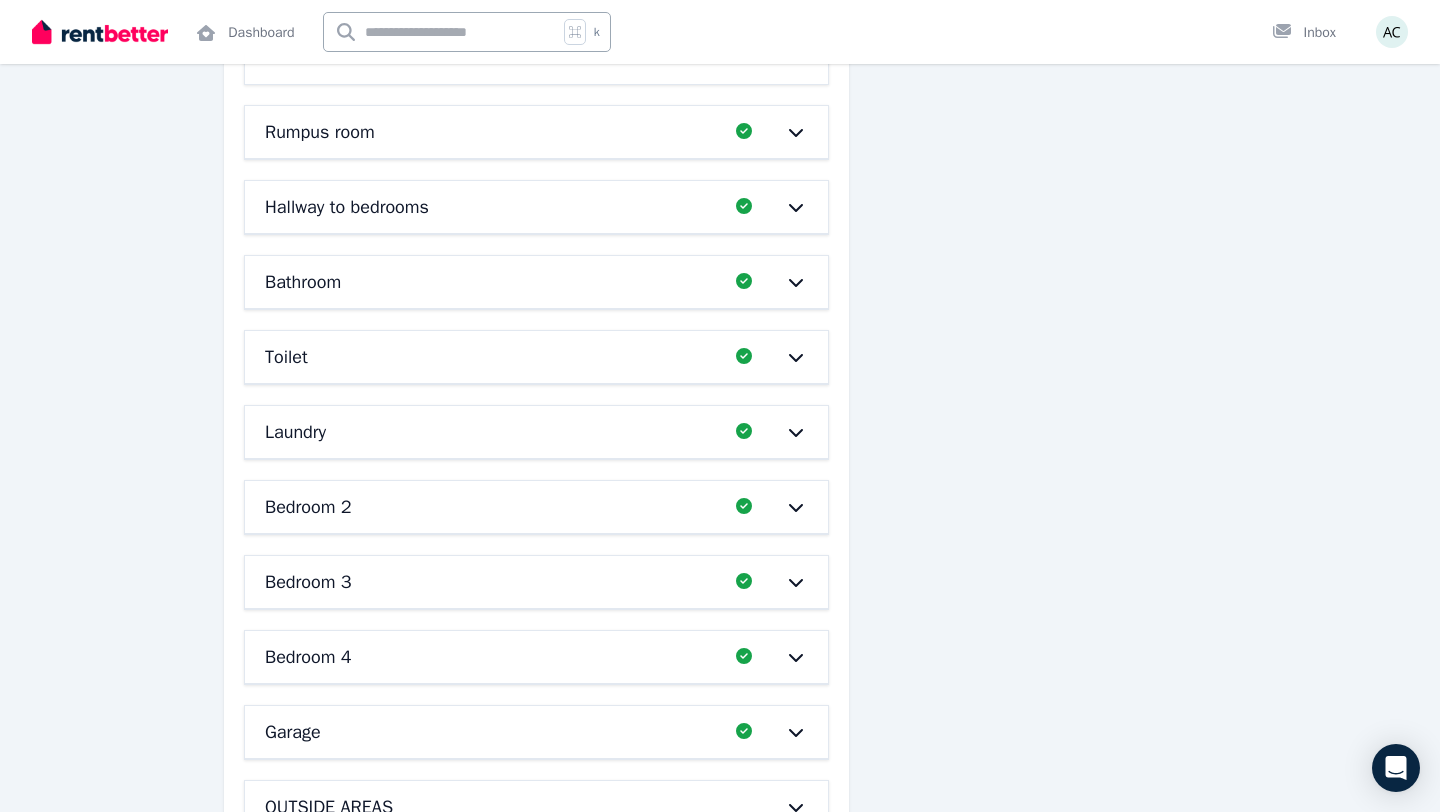 scroll, scrollTop: 14613, scrollLeft: 0, axis: vertical 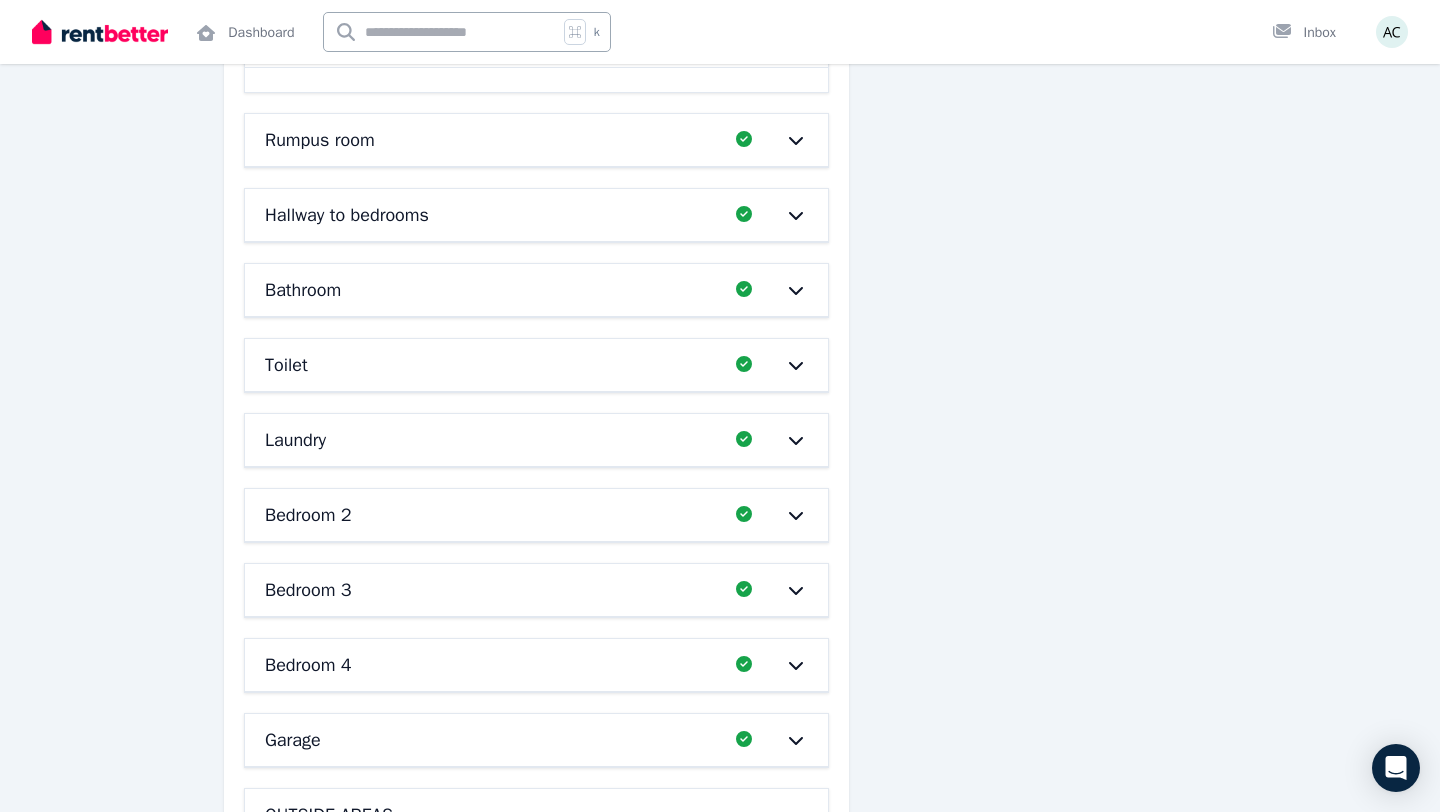 click on "Rumpus room" at bounding box center [494, 140] 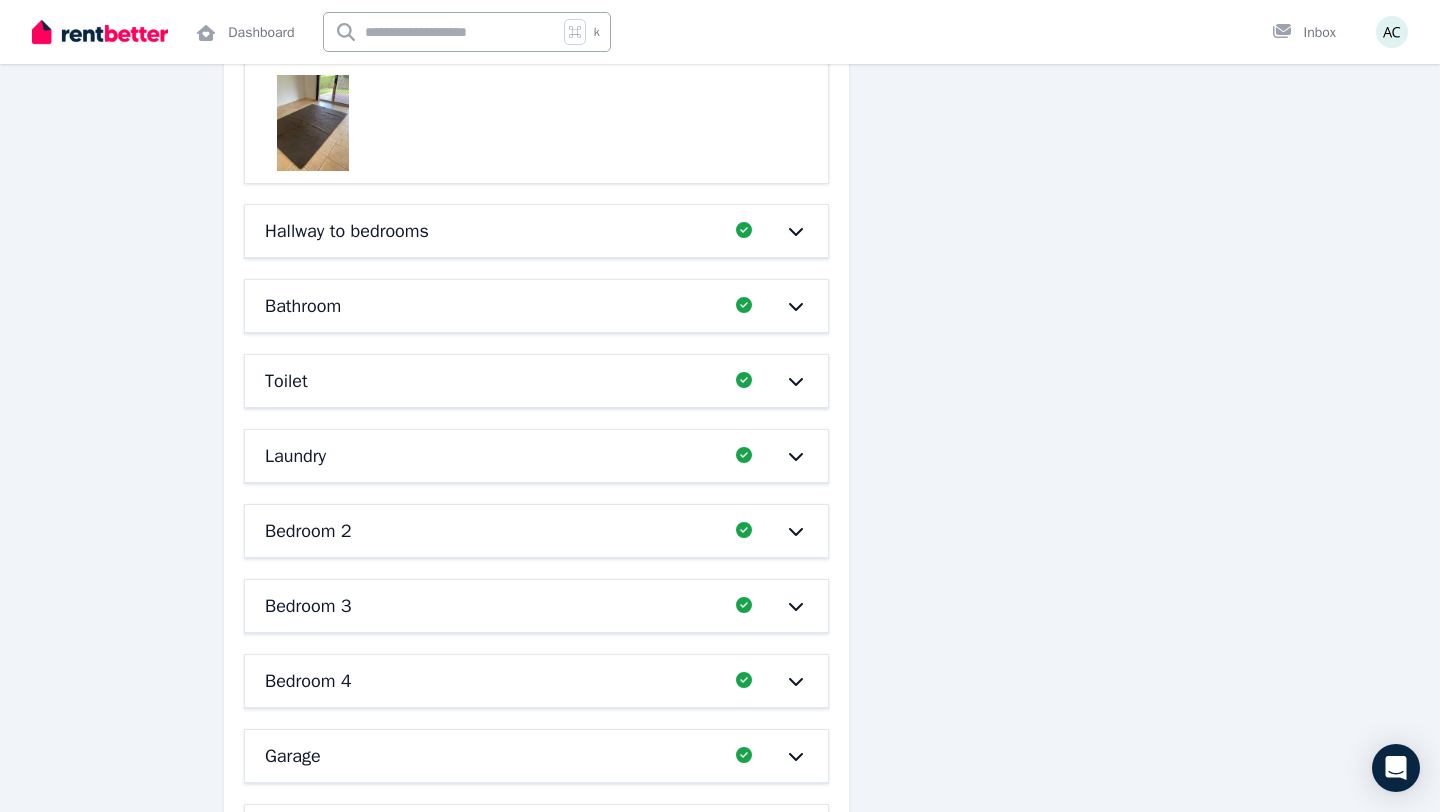 scroll, scrollTop: 16280, scrollLeft: 0, axis: vertical 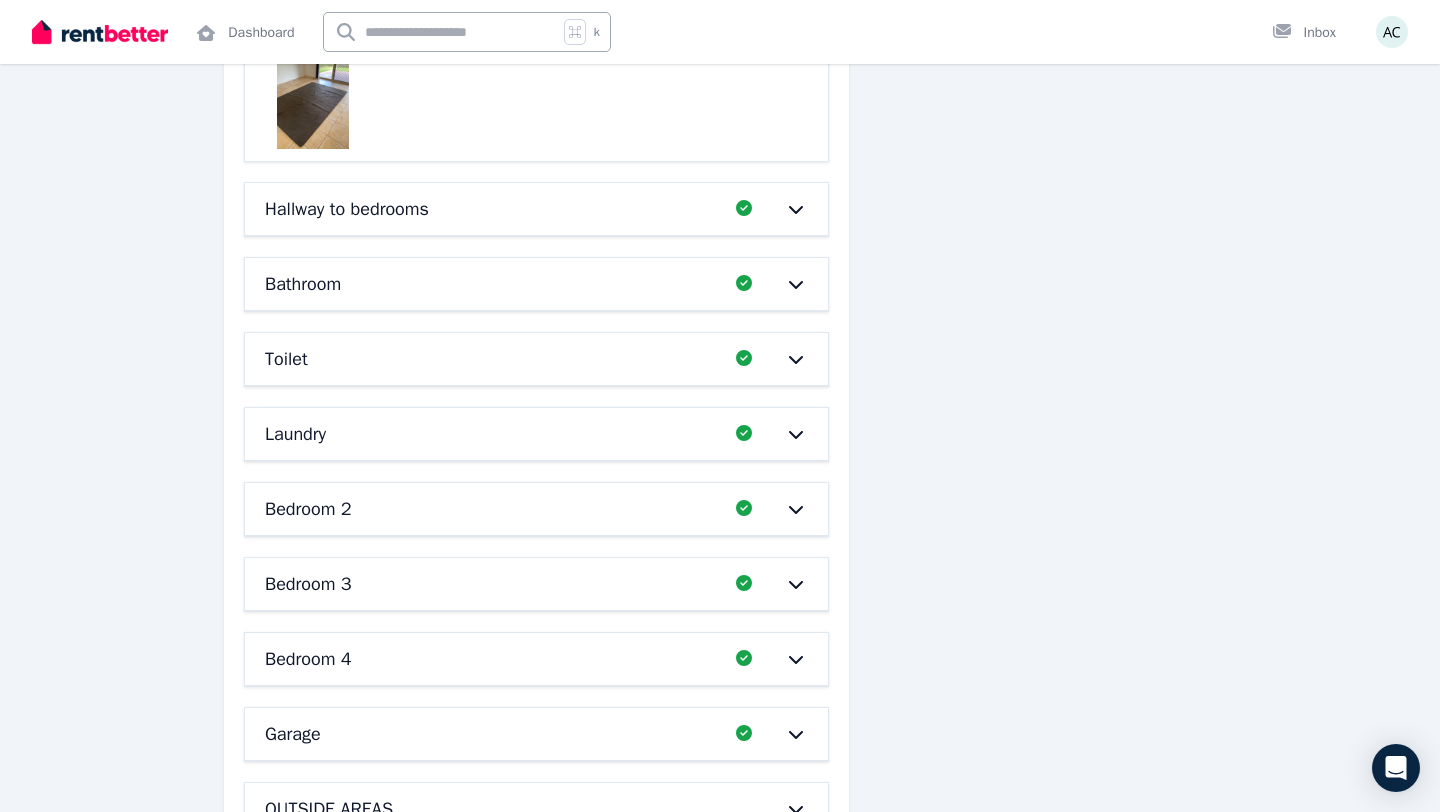 click on "Hallway to bedrooms   Completed 100%, 0 left" at bounding box center [536, 209] 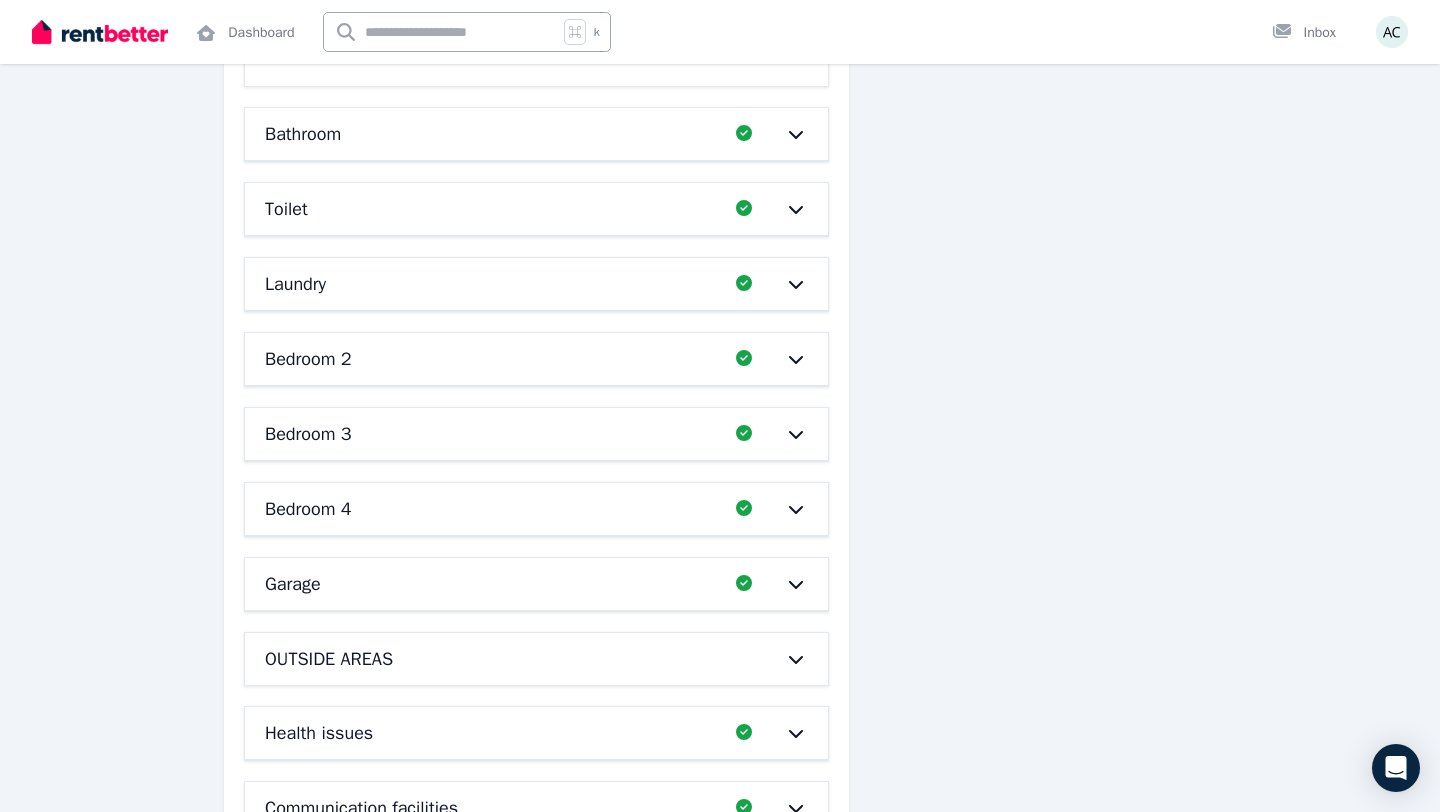 scroll, scrollTop: 17225, scrollLeft: 0, axis: vertical 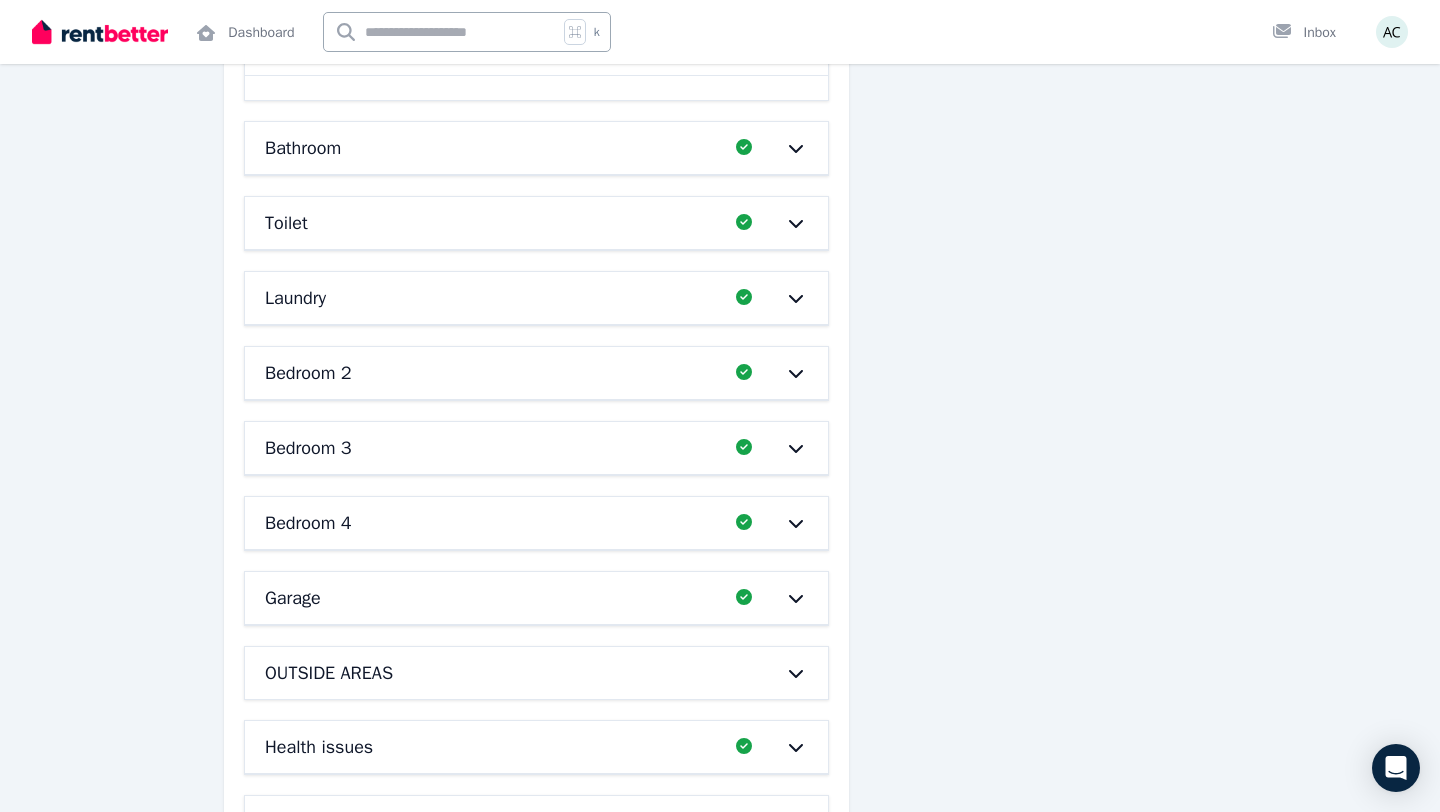 click on "Bathroom" at bounding box center [494, 148] 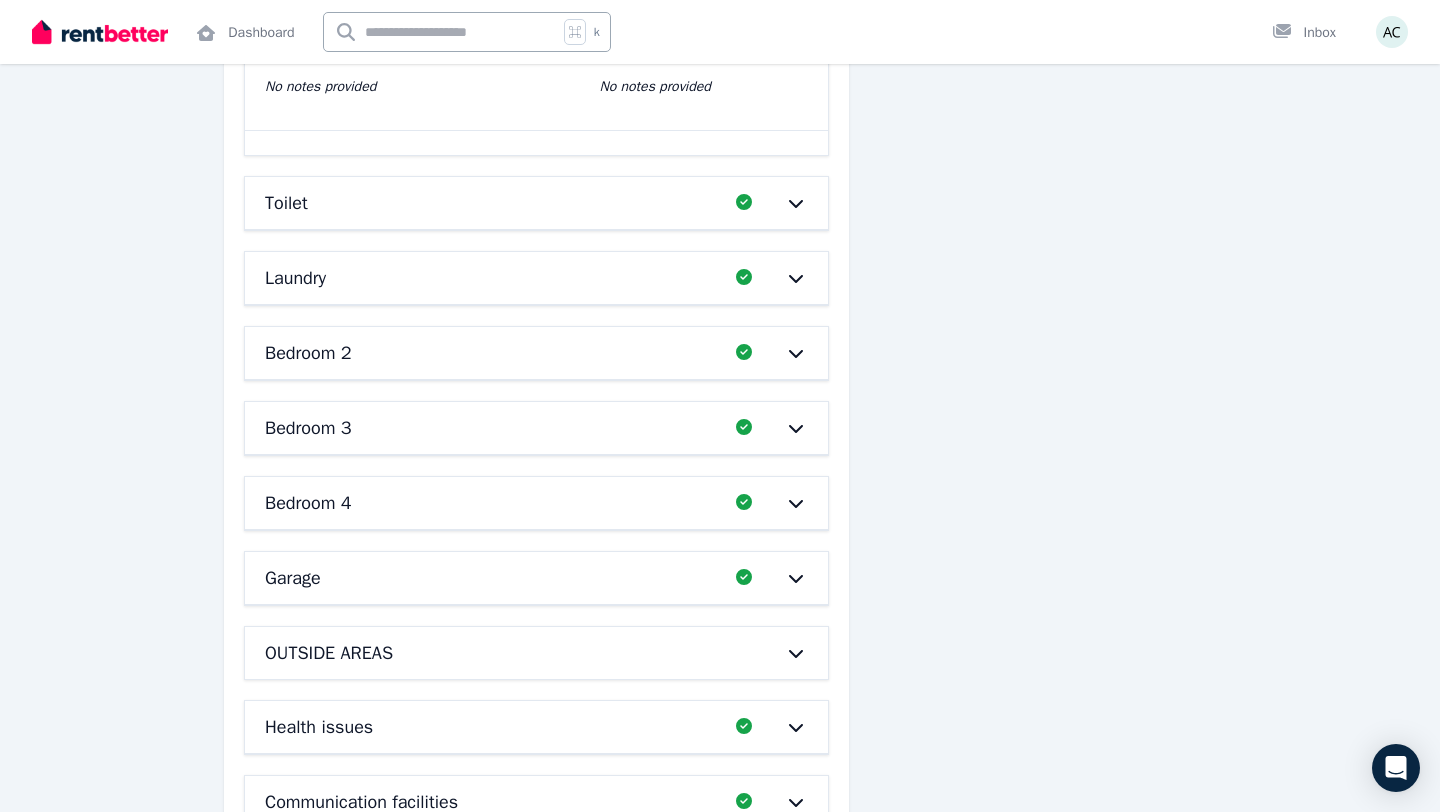 click on "Toilet" at bounding box center [494, 203] 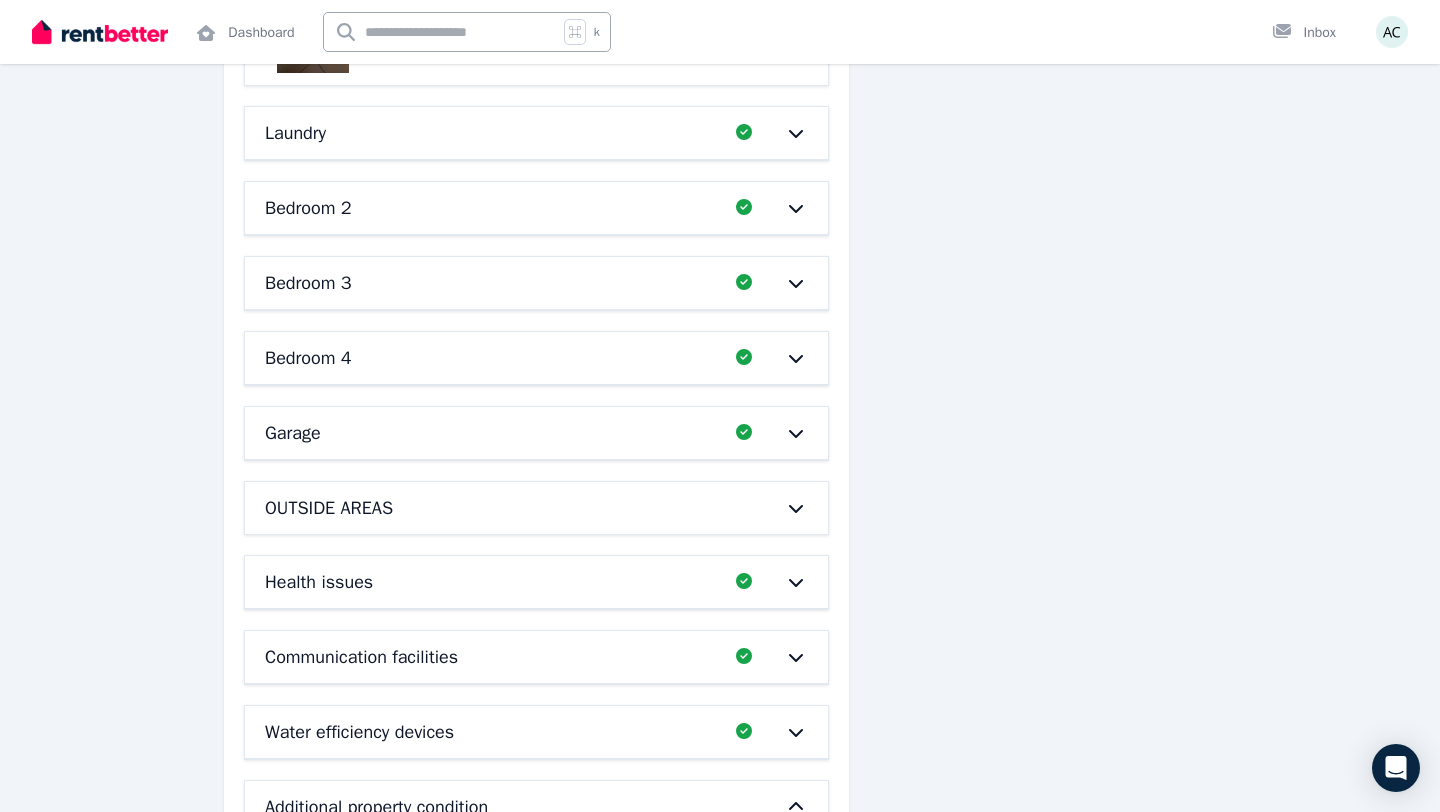 scroll, scrollTop: 21393, scrollLeft: 0, axis: vertical 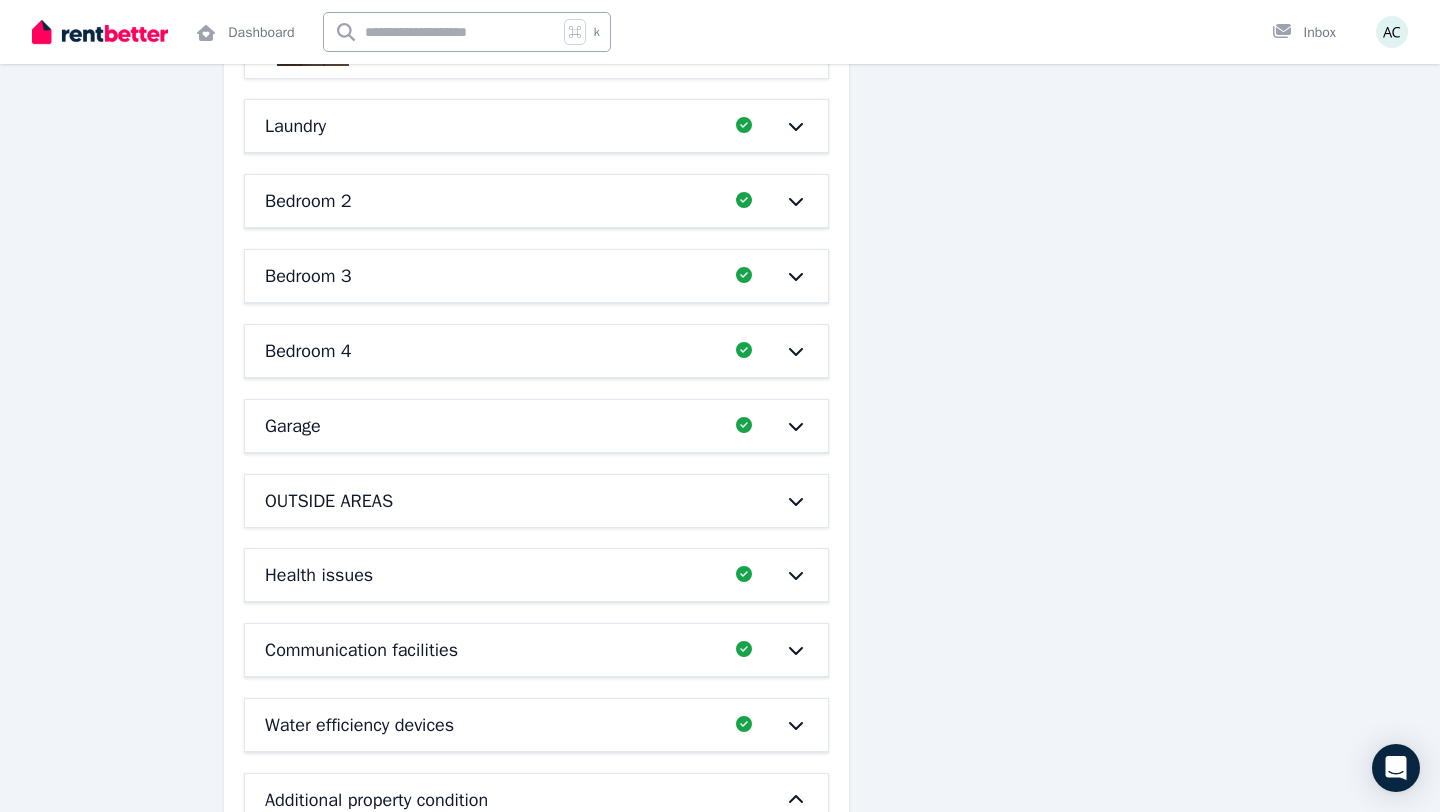 click on "Laundry   Completed 100%, 0 left" at bounding box center [536, 126] 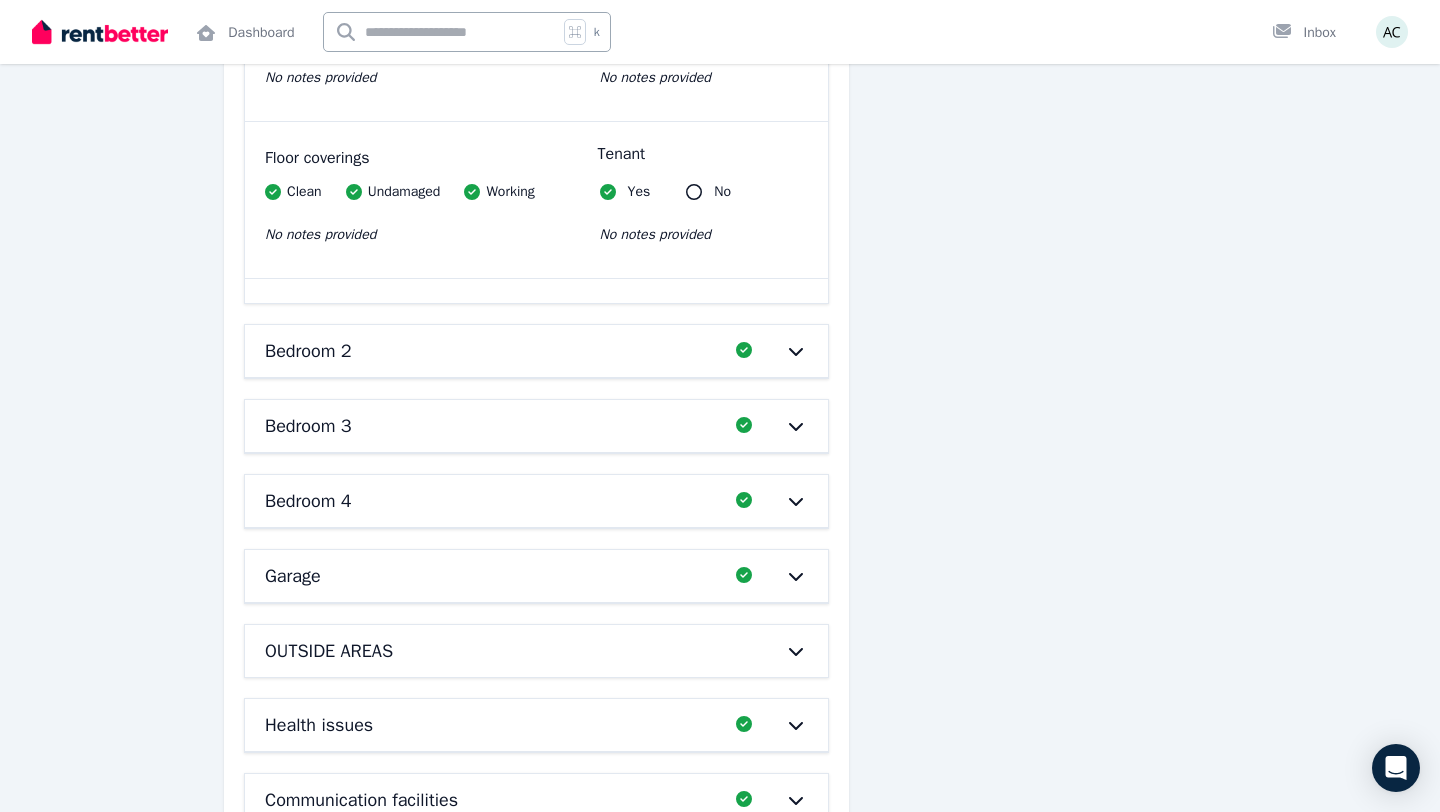 scroll, scrollTop: 22955, scrollLeft: 0, axis: vertical 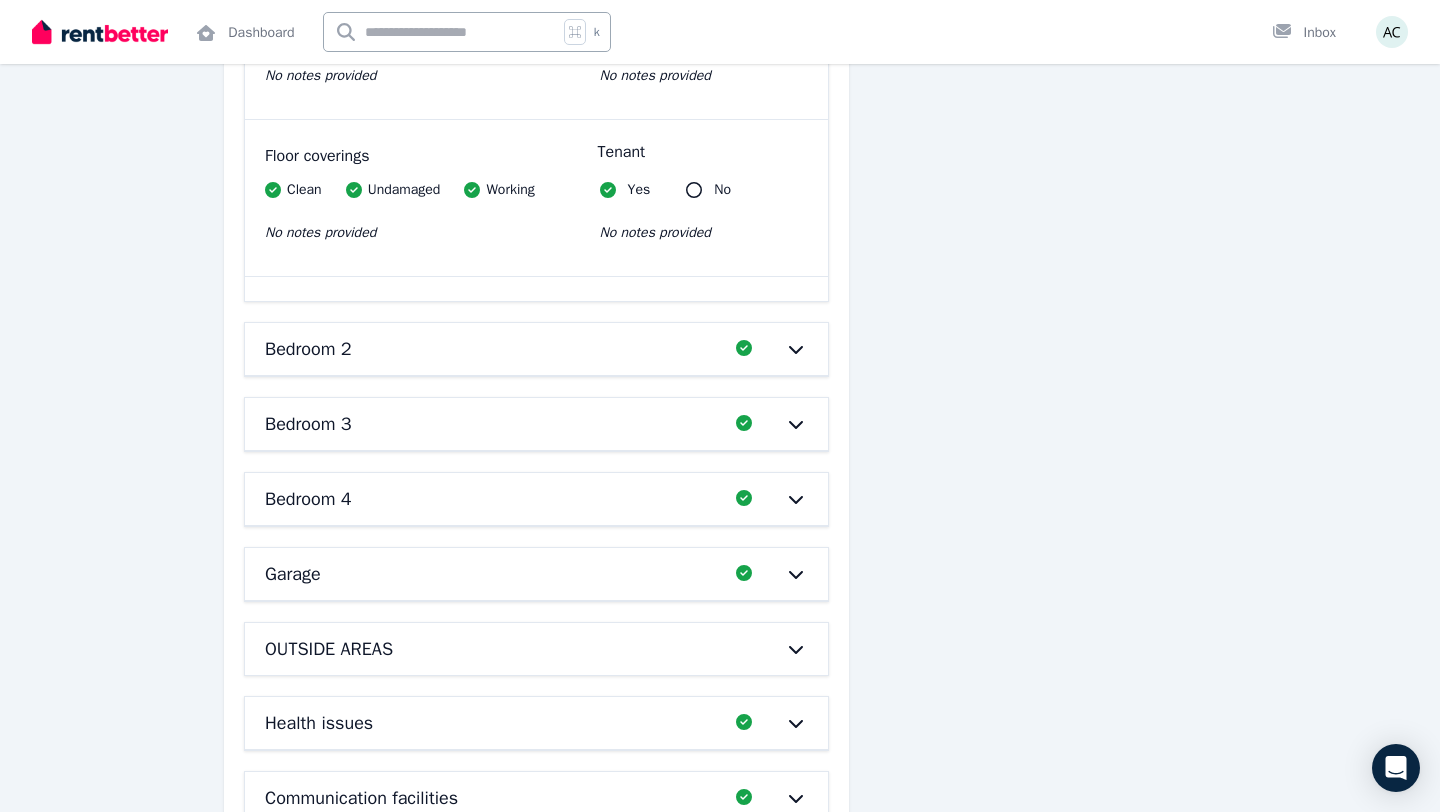 click on "Bedroom 2" at bounding box center (494, 349) 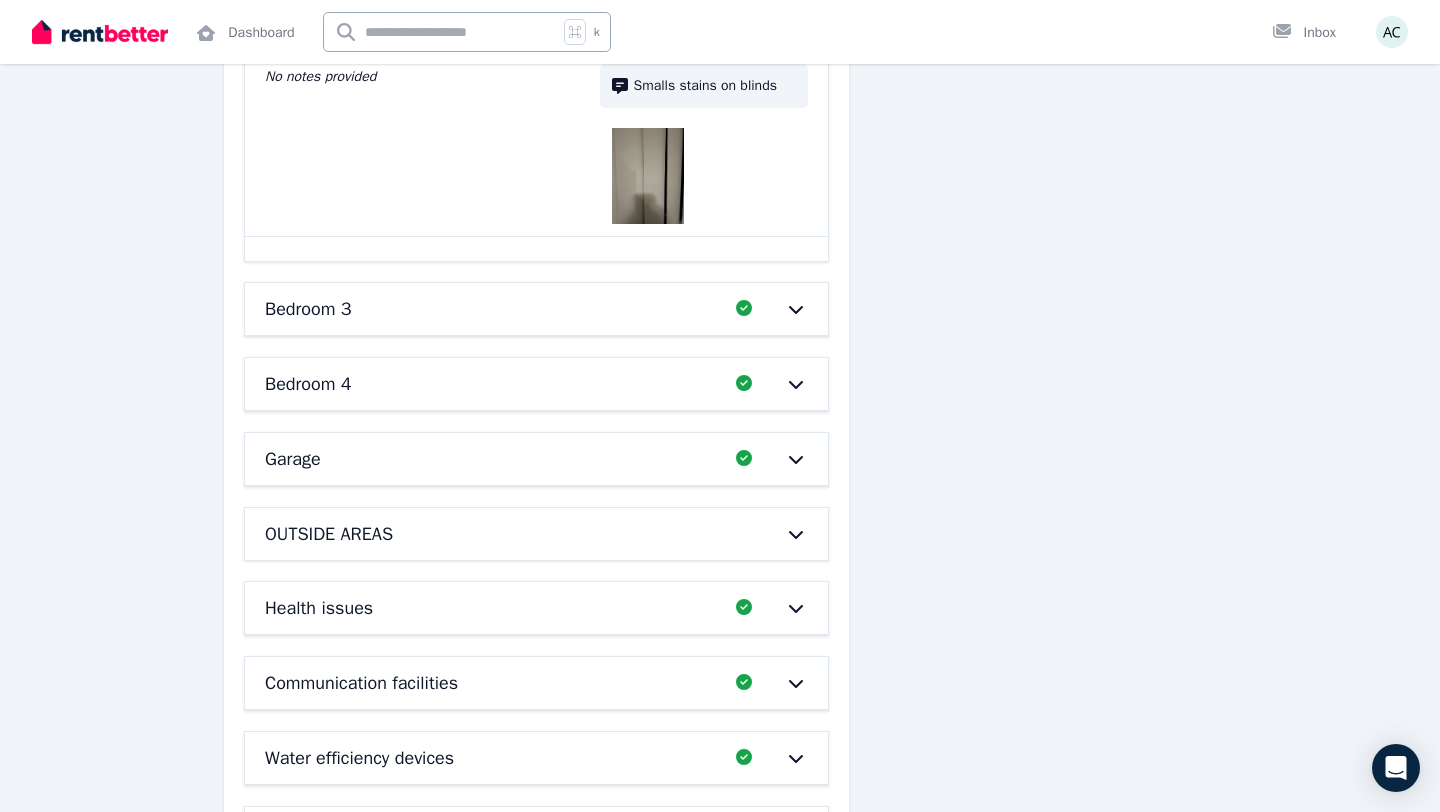 scroll, scrollTop: 24196, scrollLeft: 0, axis: vertical 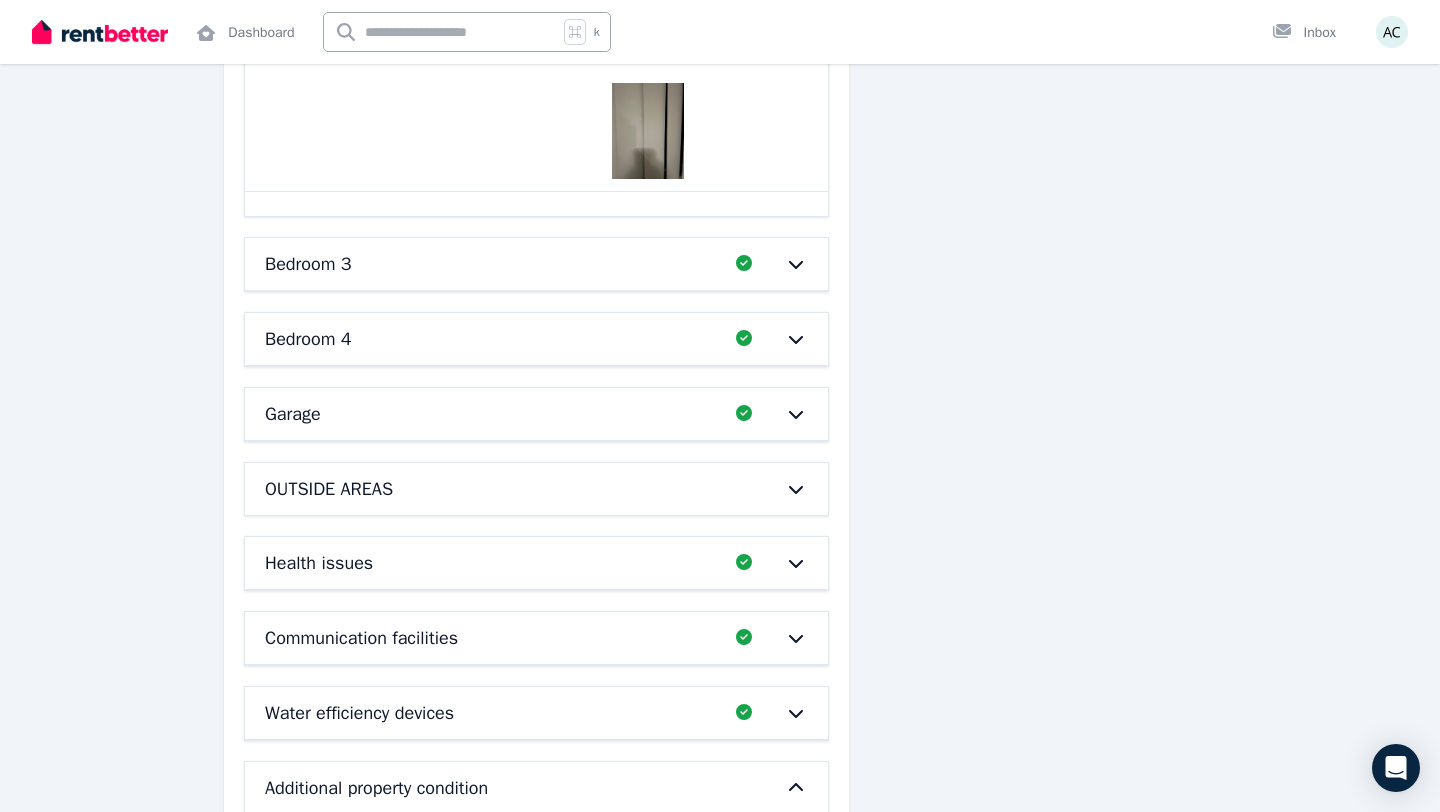 click on "Bedroom 3" at bounding box center [494, 264] 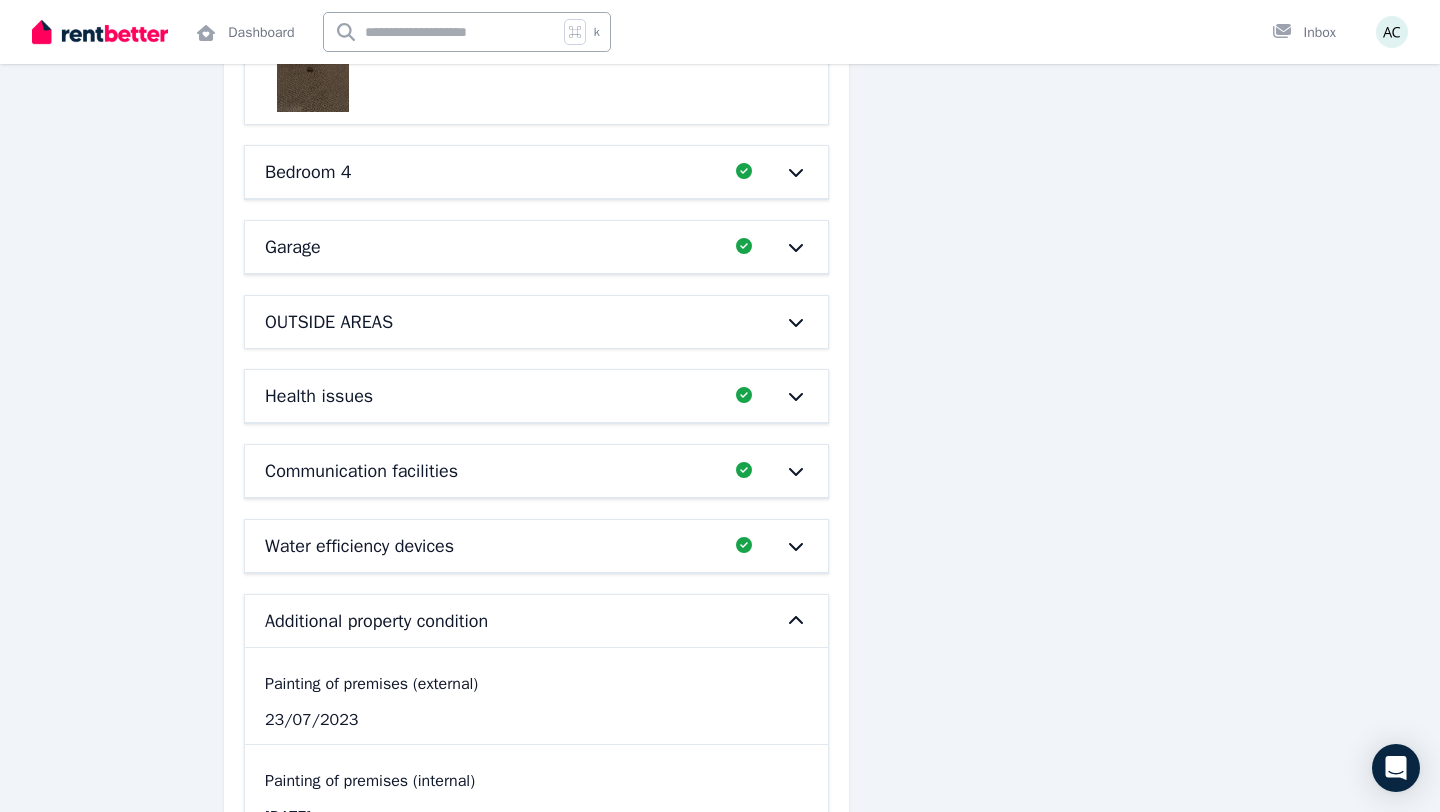 scroll, scrollTop: 25698, scrollLeft: 0, axis: vertical 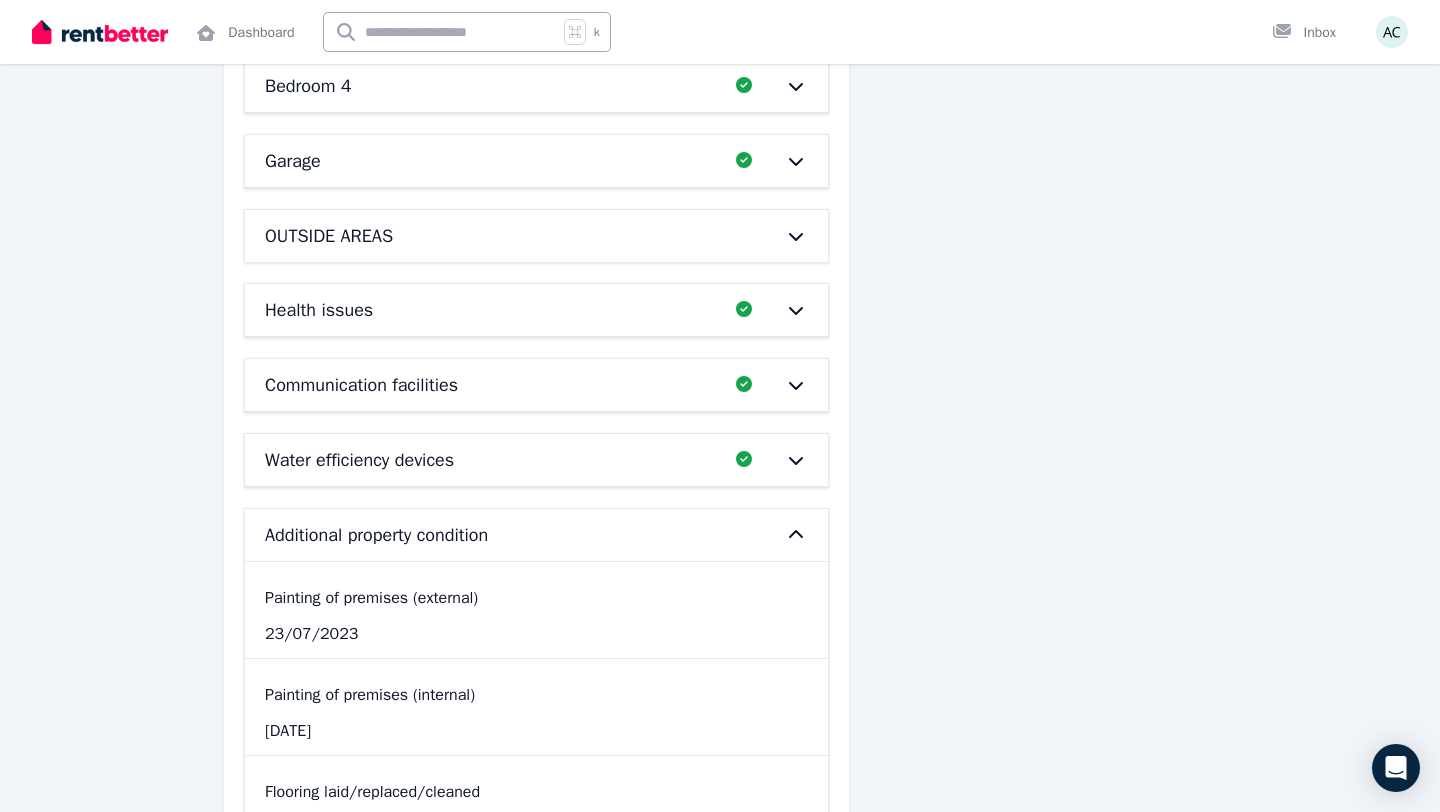 click on "Bedroom 4" at bounding box center (494, 86) 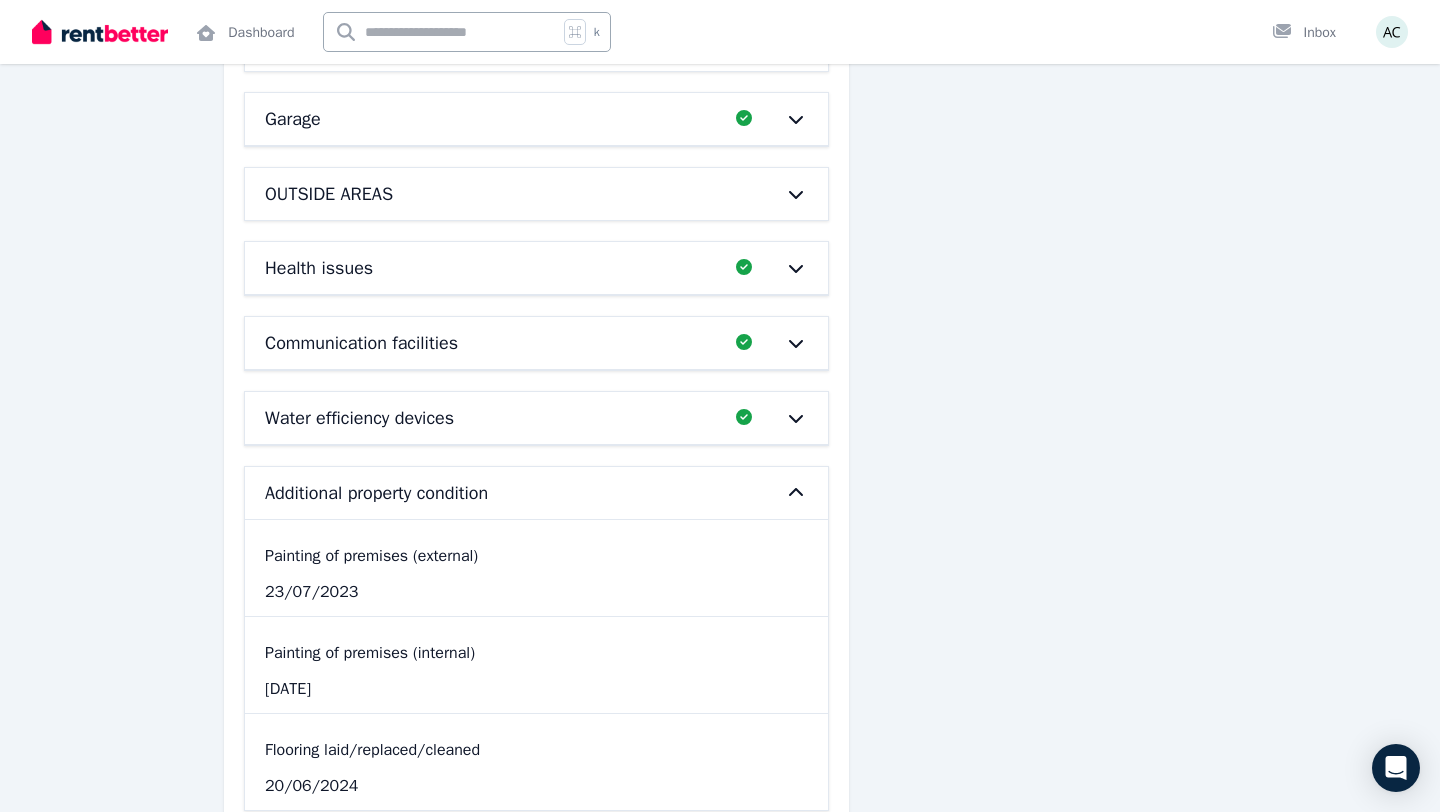 click on "Garage" at bounding box center (494, 119) 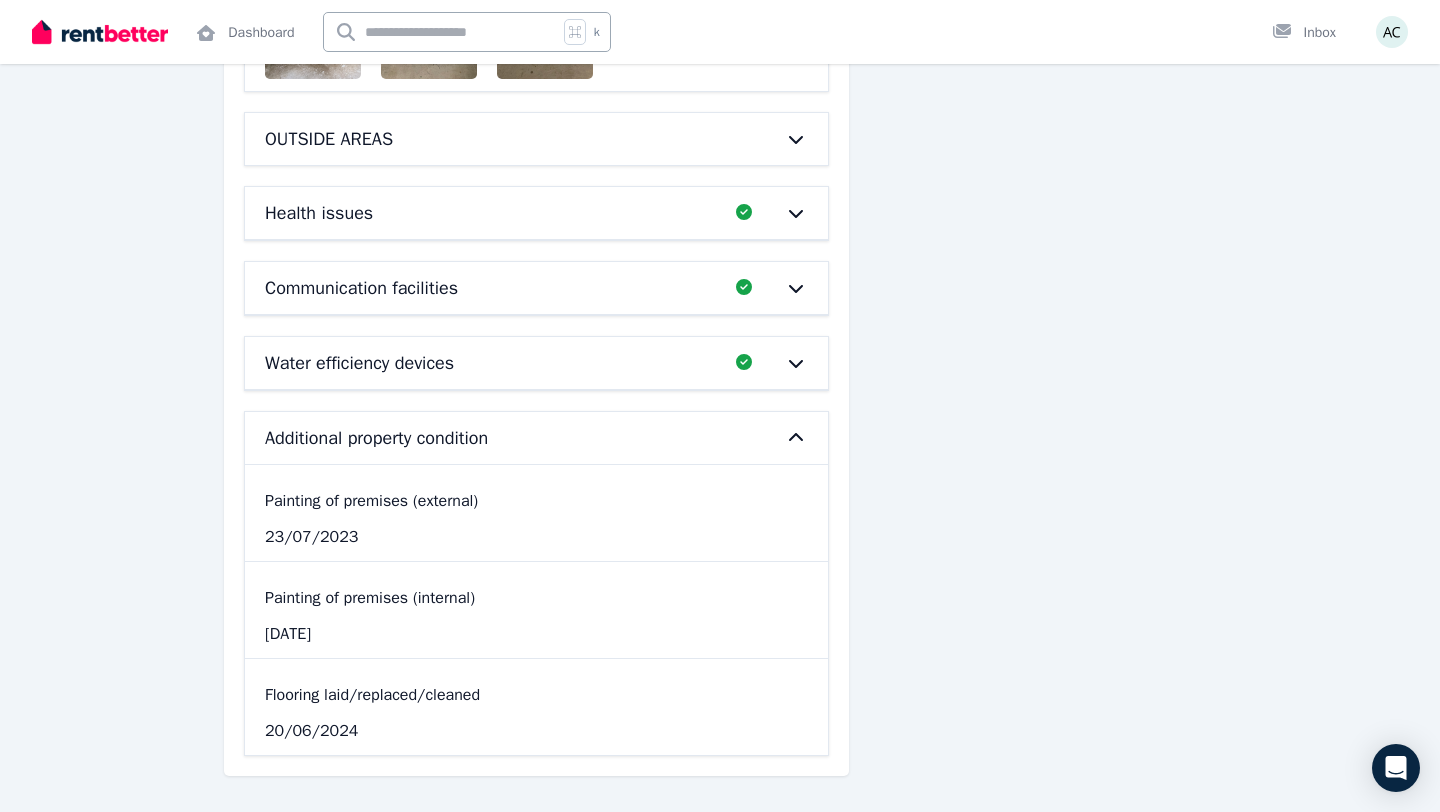 click on "OUTSIDE AREAS" at bounding box center [329, 139] 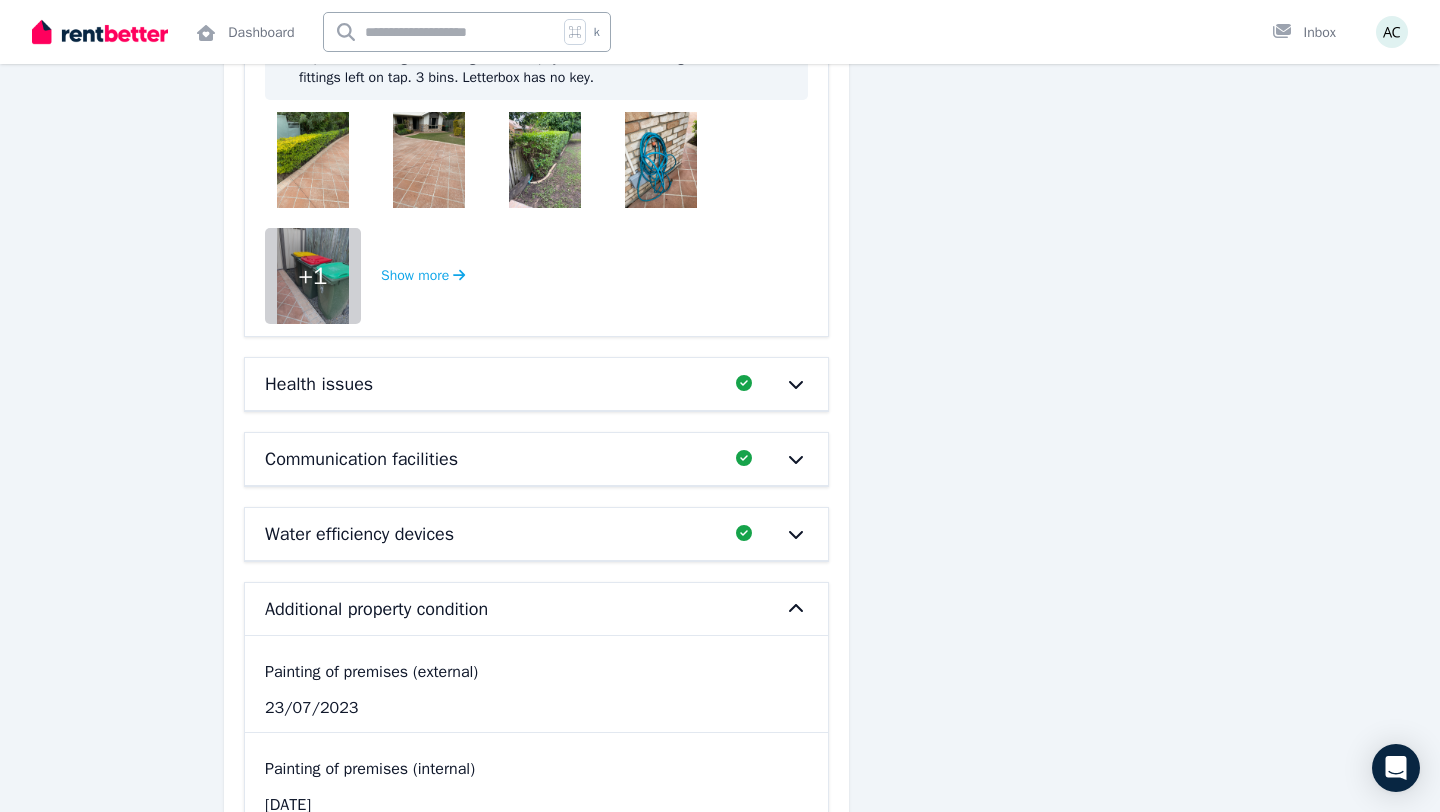 scroll, scrollTop: 28353, scrollLeft: 0, axis: vertical 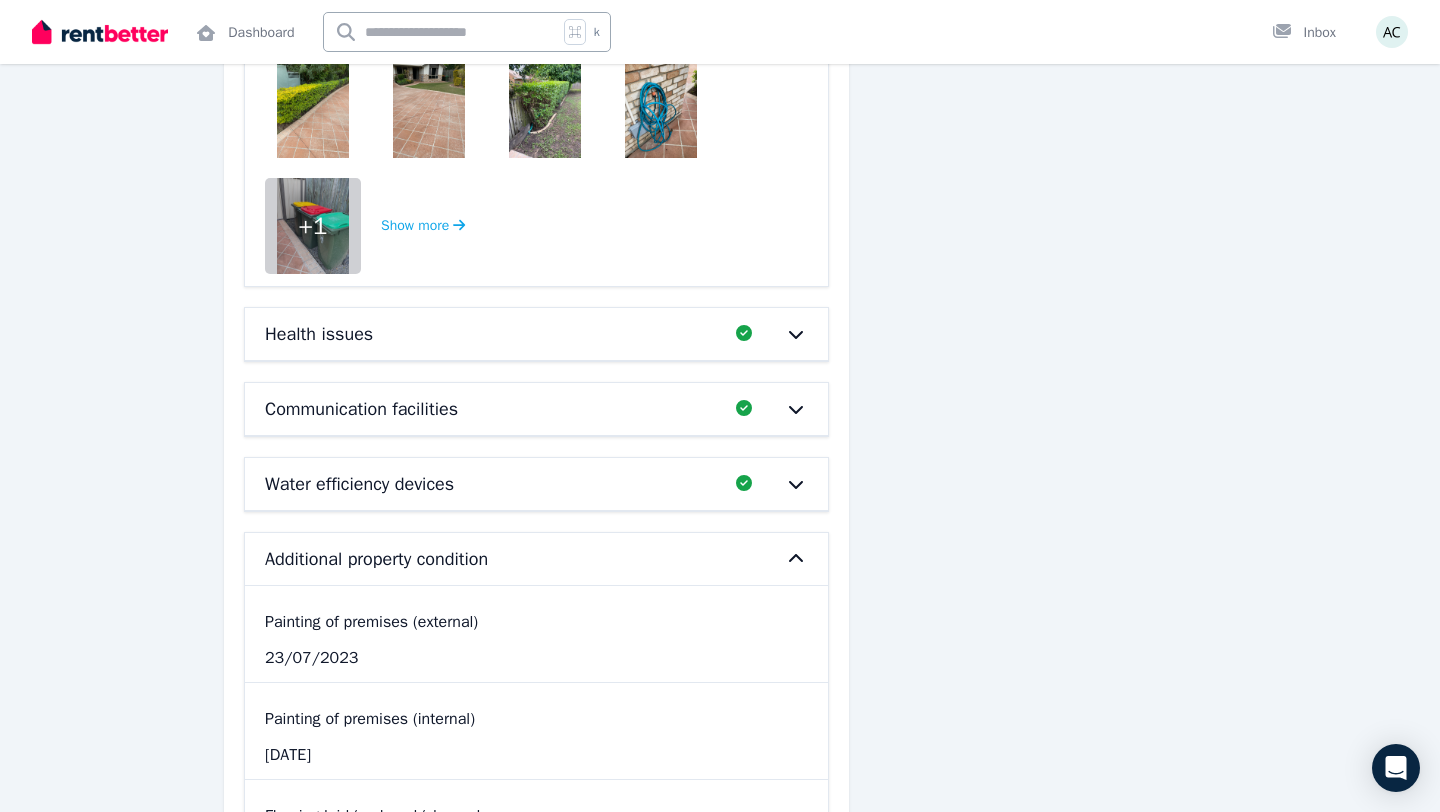 click on "Health issues" at bounding box center (494, 334) 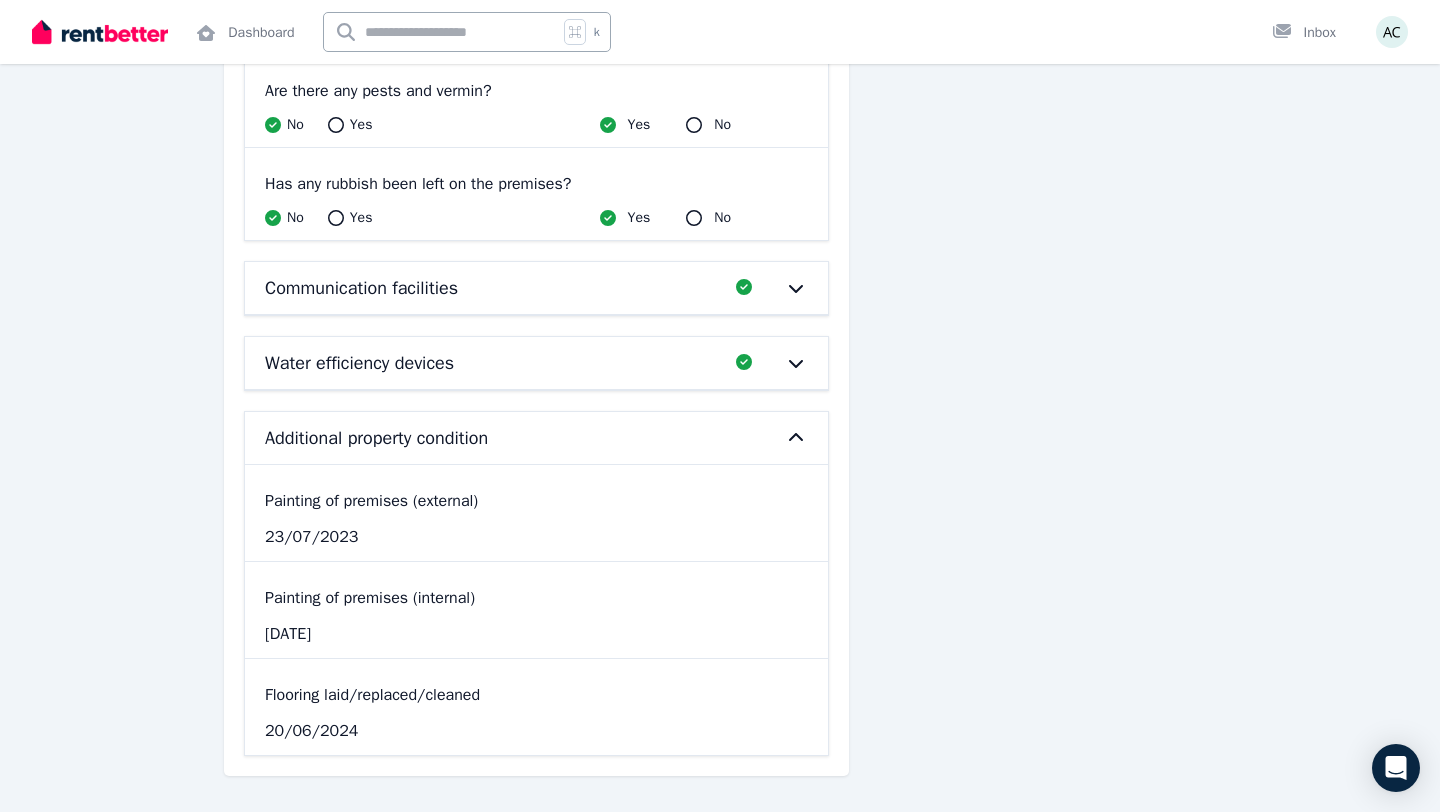 scroll, scrollTop: 28812, scrollLeft: 0, axis: vertical 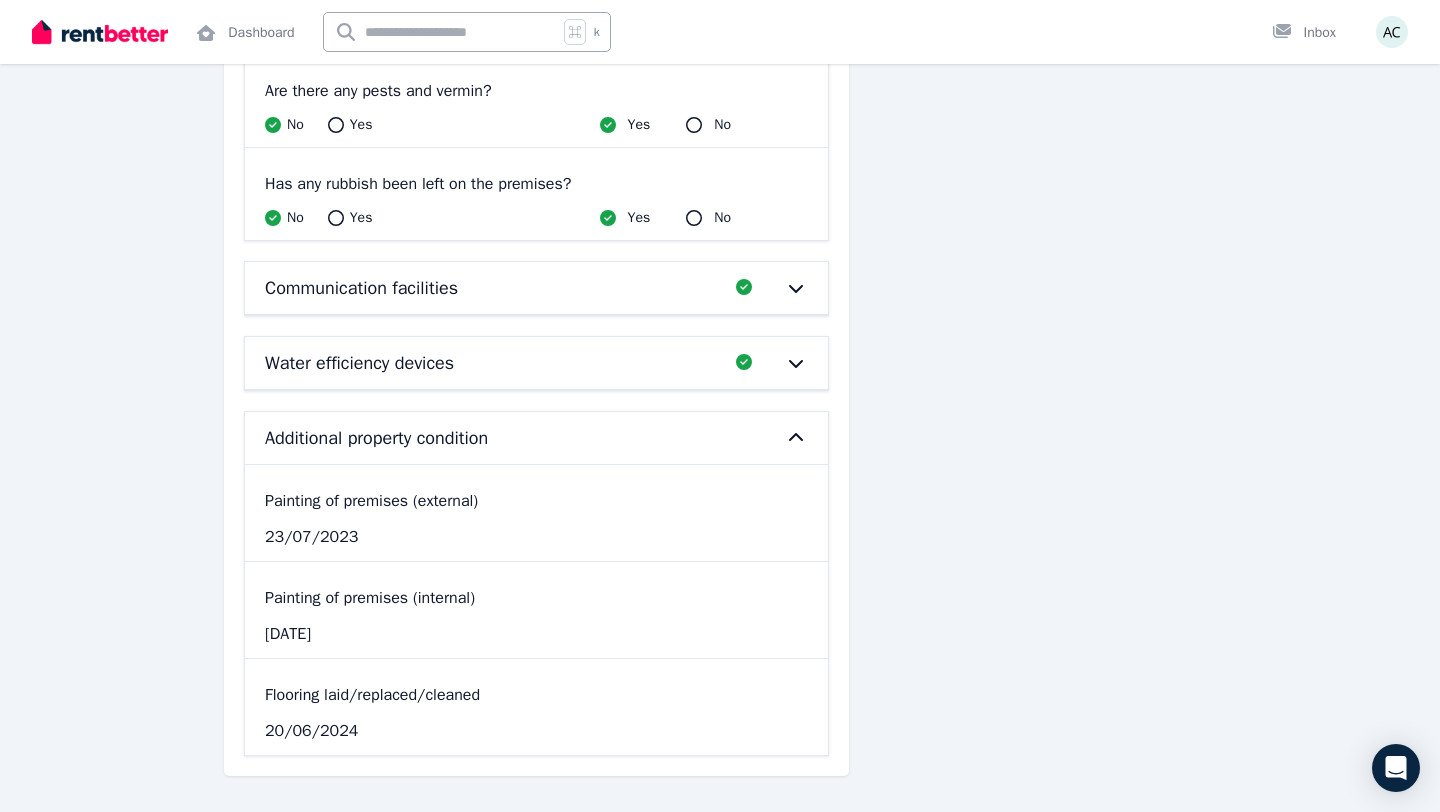 click on "Communication facilities" at bounding box center (361, 288) 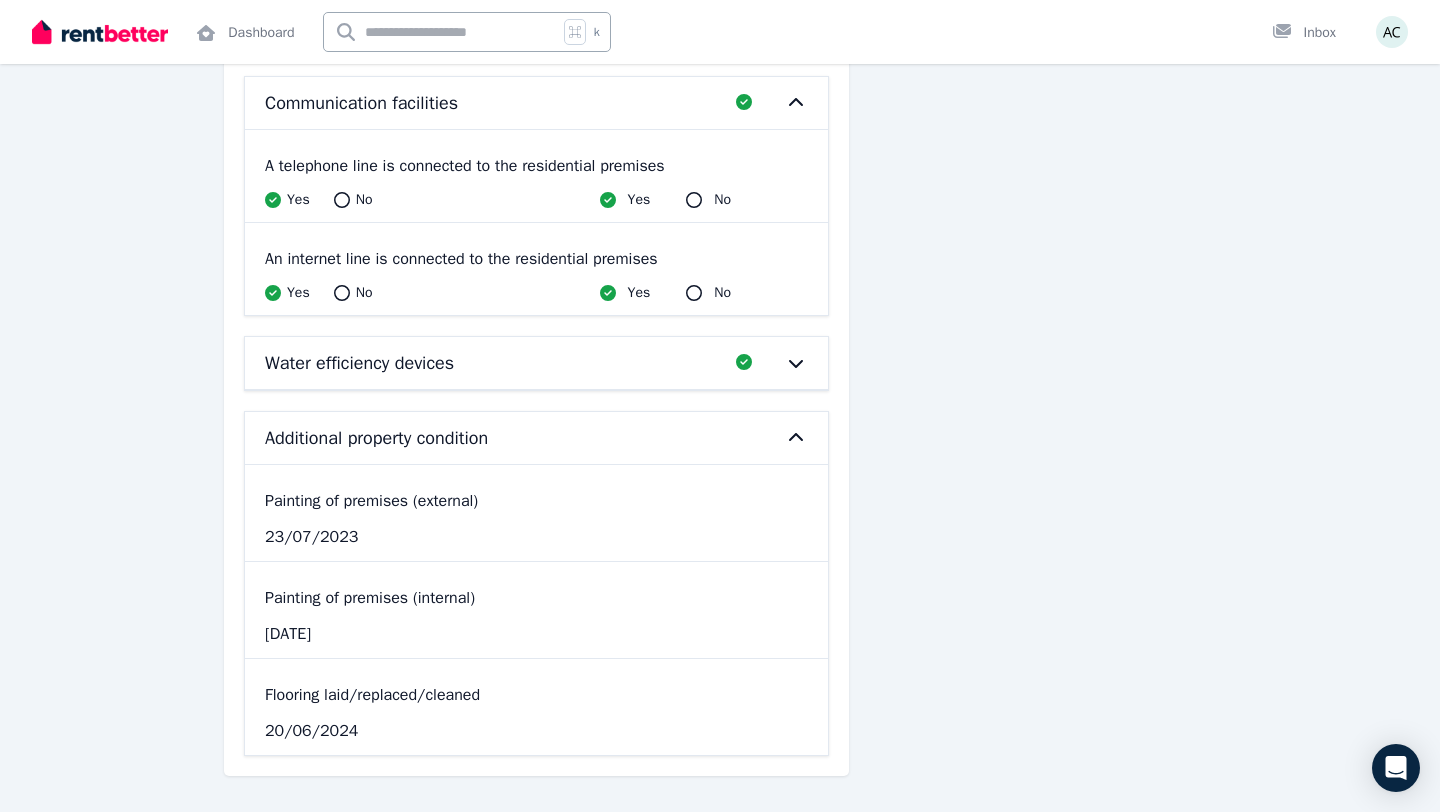 scroll, scrollTop: 28997, scrollLeft: 0, axis: vertical 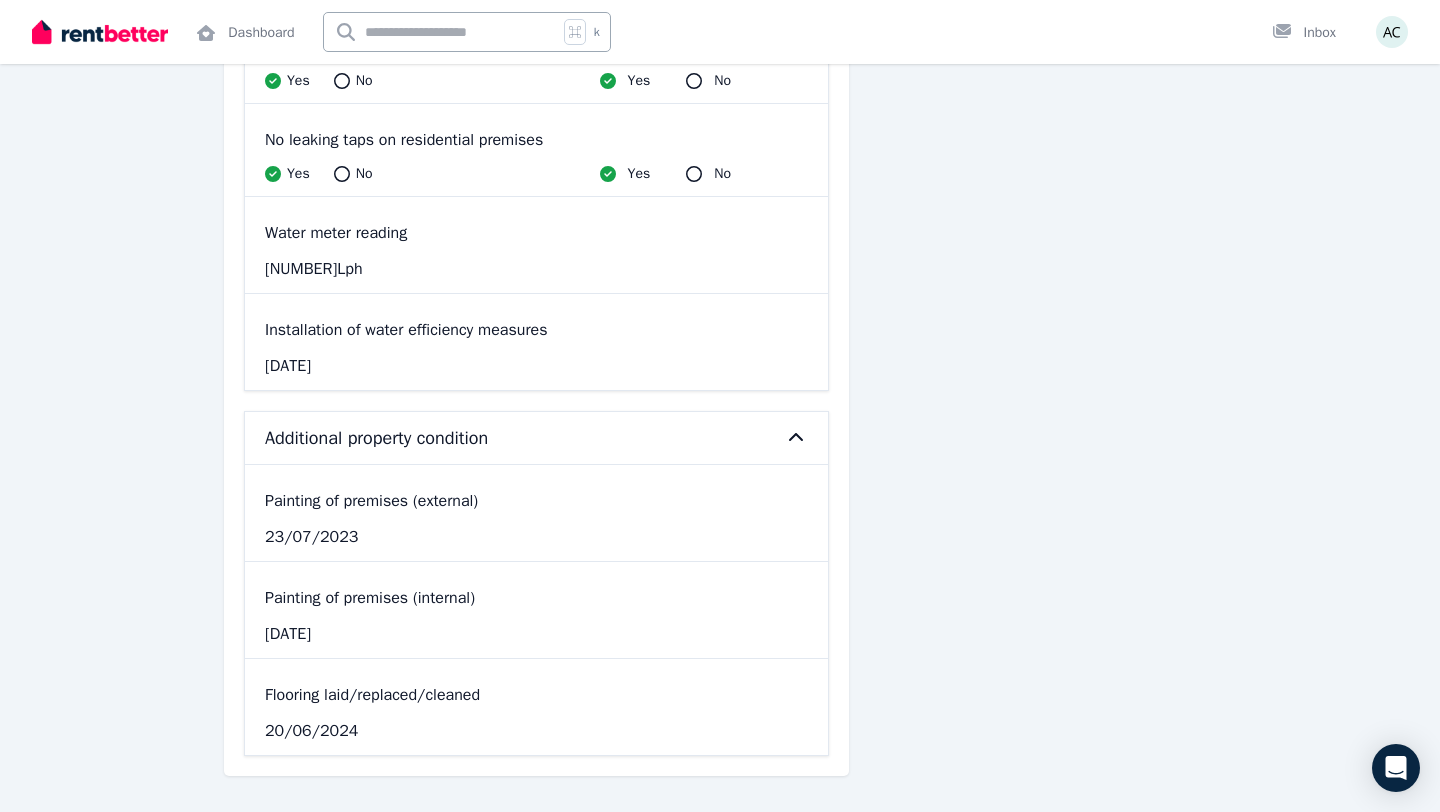 click on "Additional property condition" at bounding box center (536, 438) 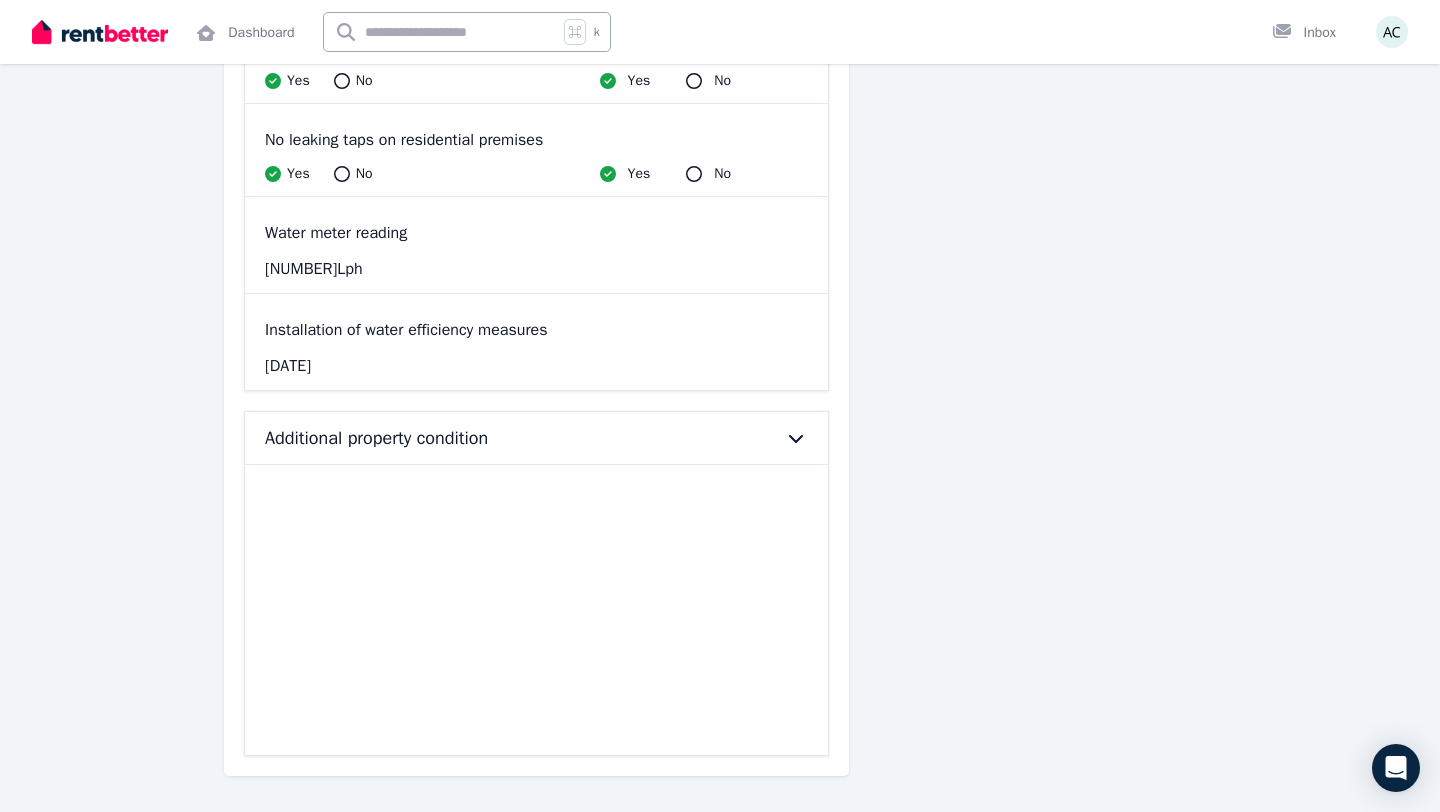 scroll, scrollTop: 29203, scrollLeft: 0, axis: vertical 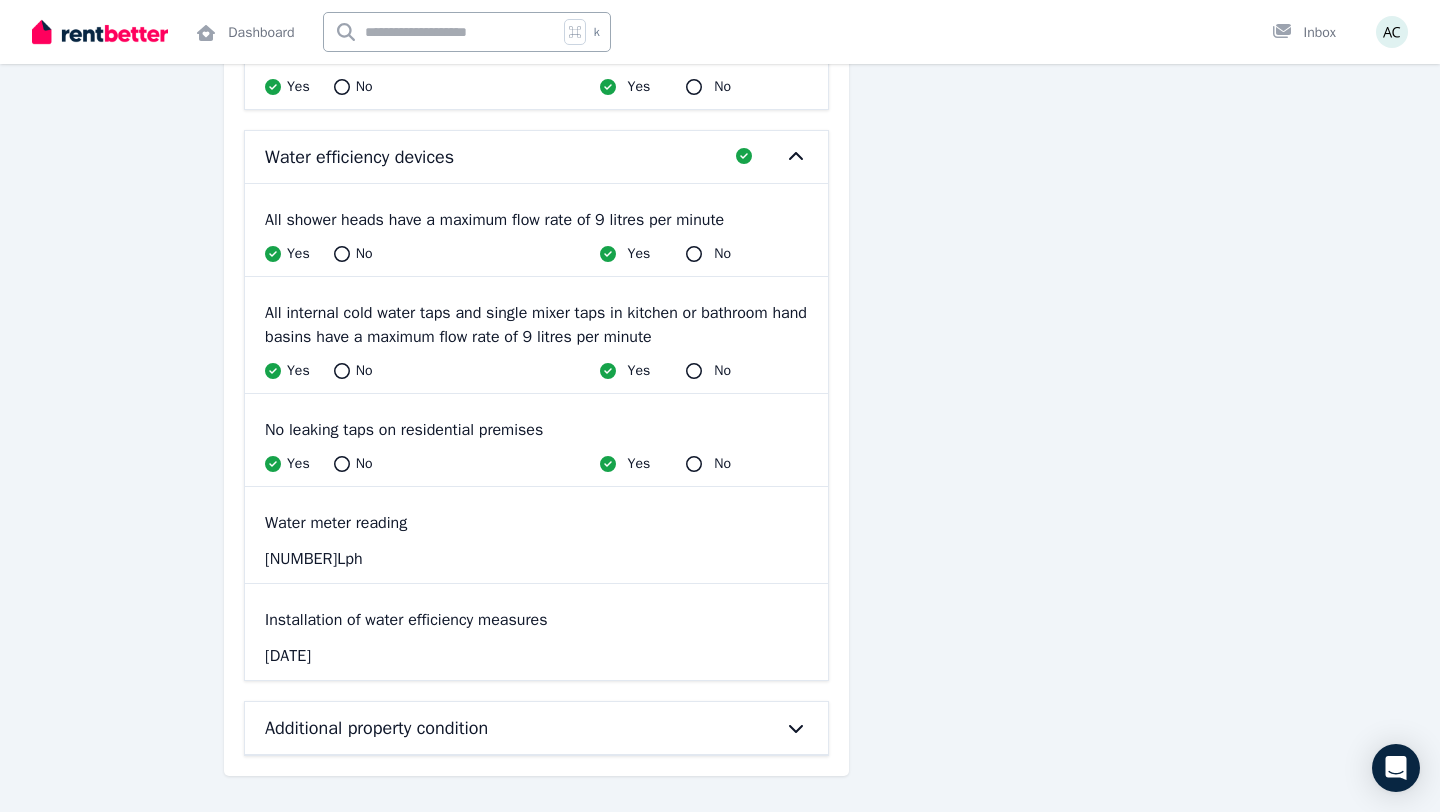 click on "Additional property condition" at bounding box center [376, 728] 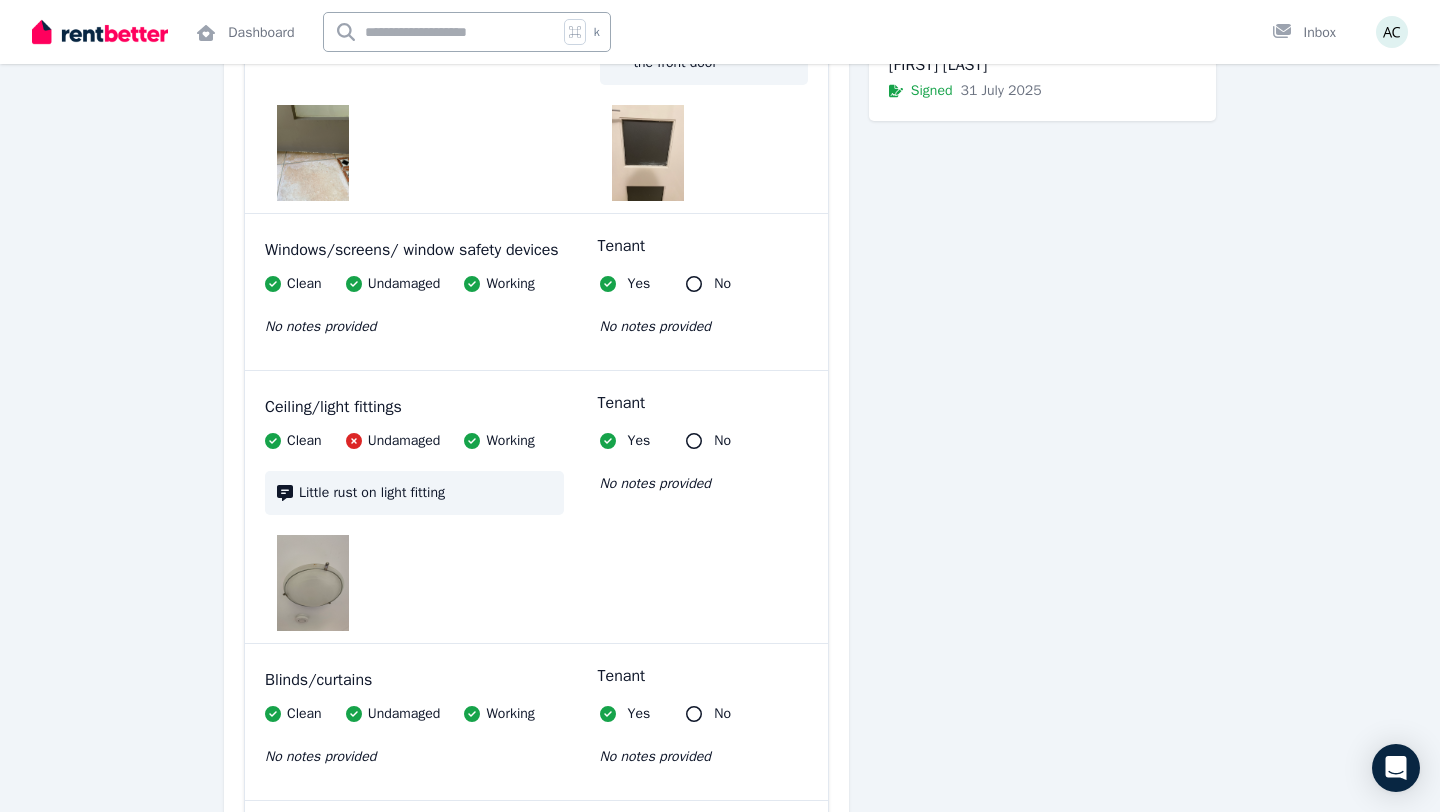 scroll, scrollTop: 0, scrollLeft: 0, axis: both 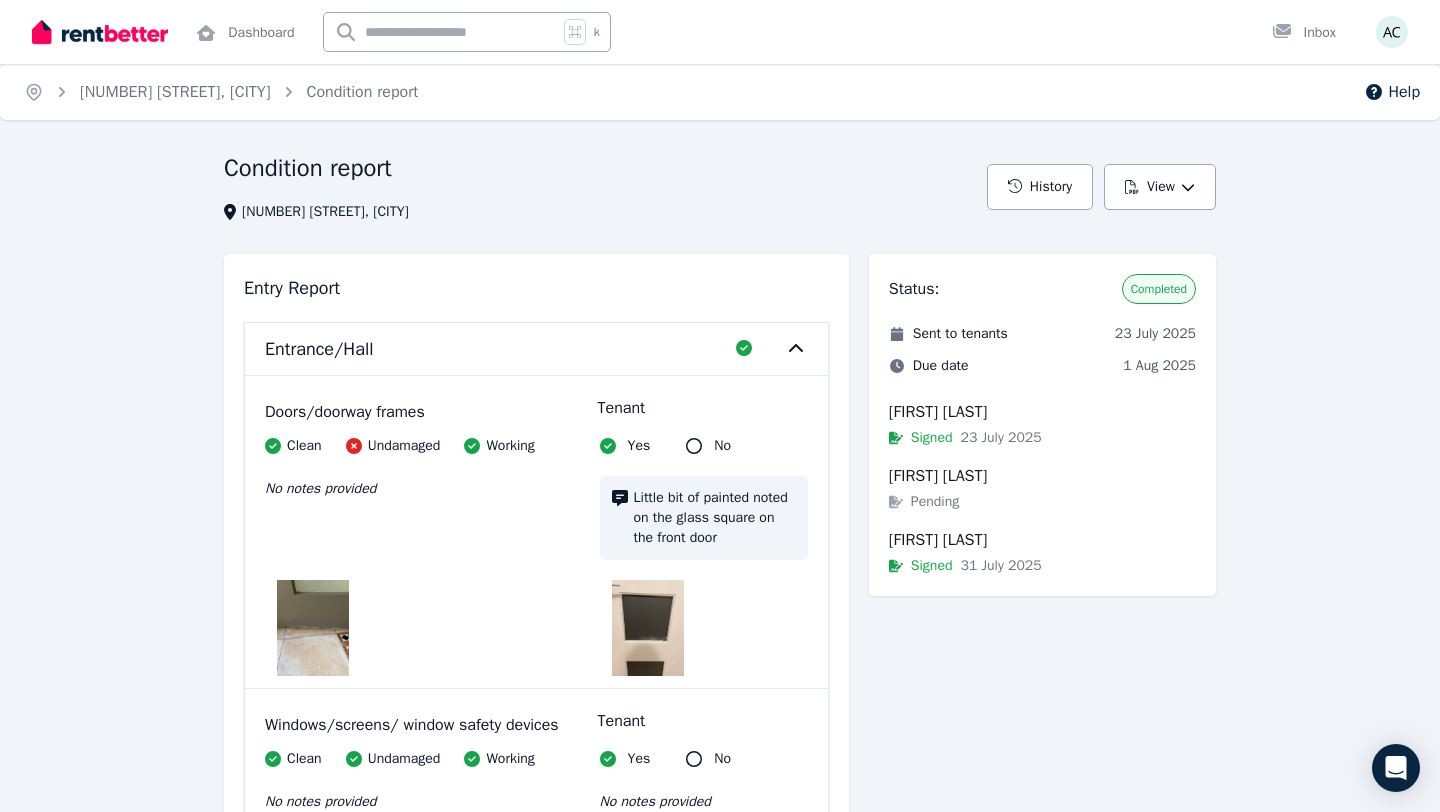 click 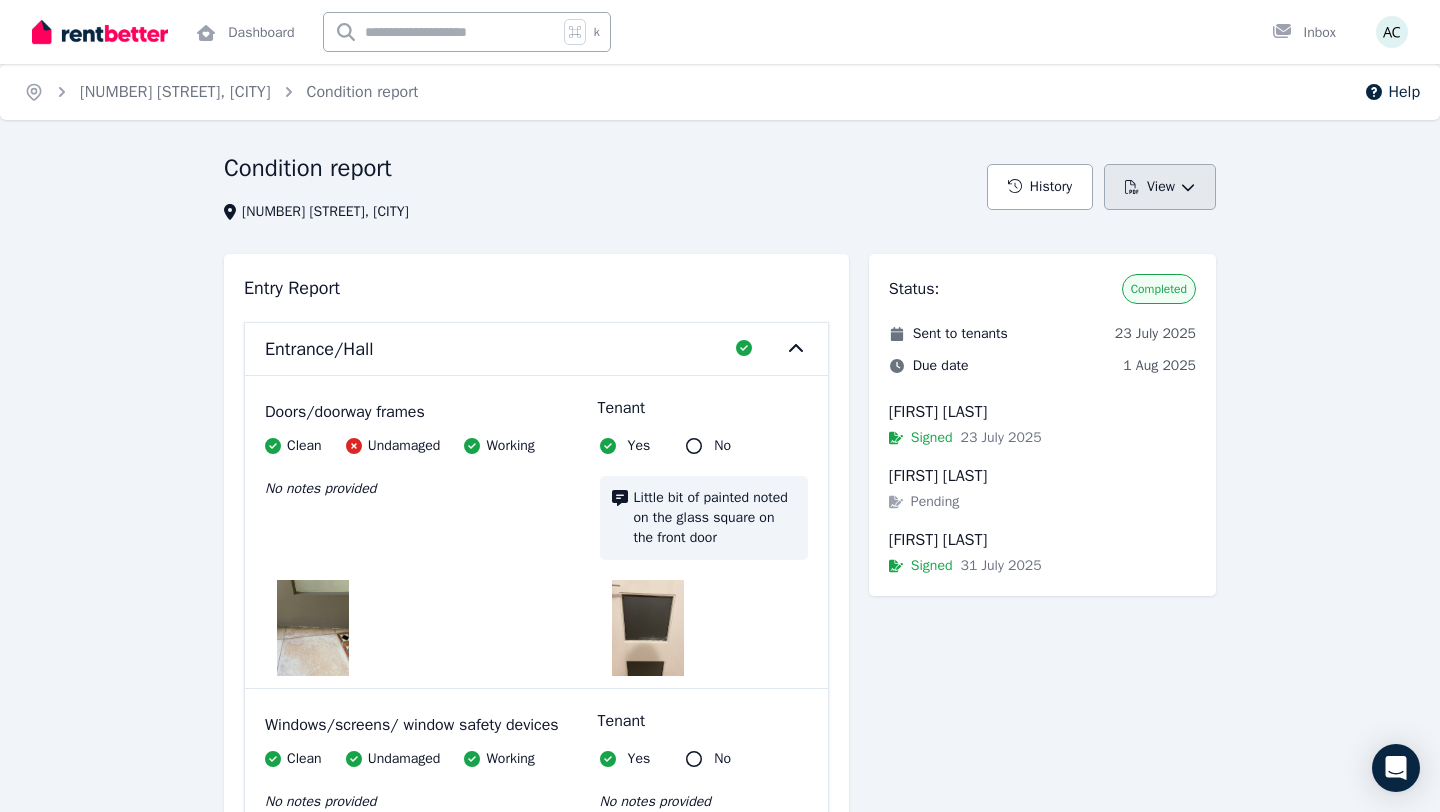 click on "View" at bounding box center (1160, 187) 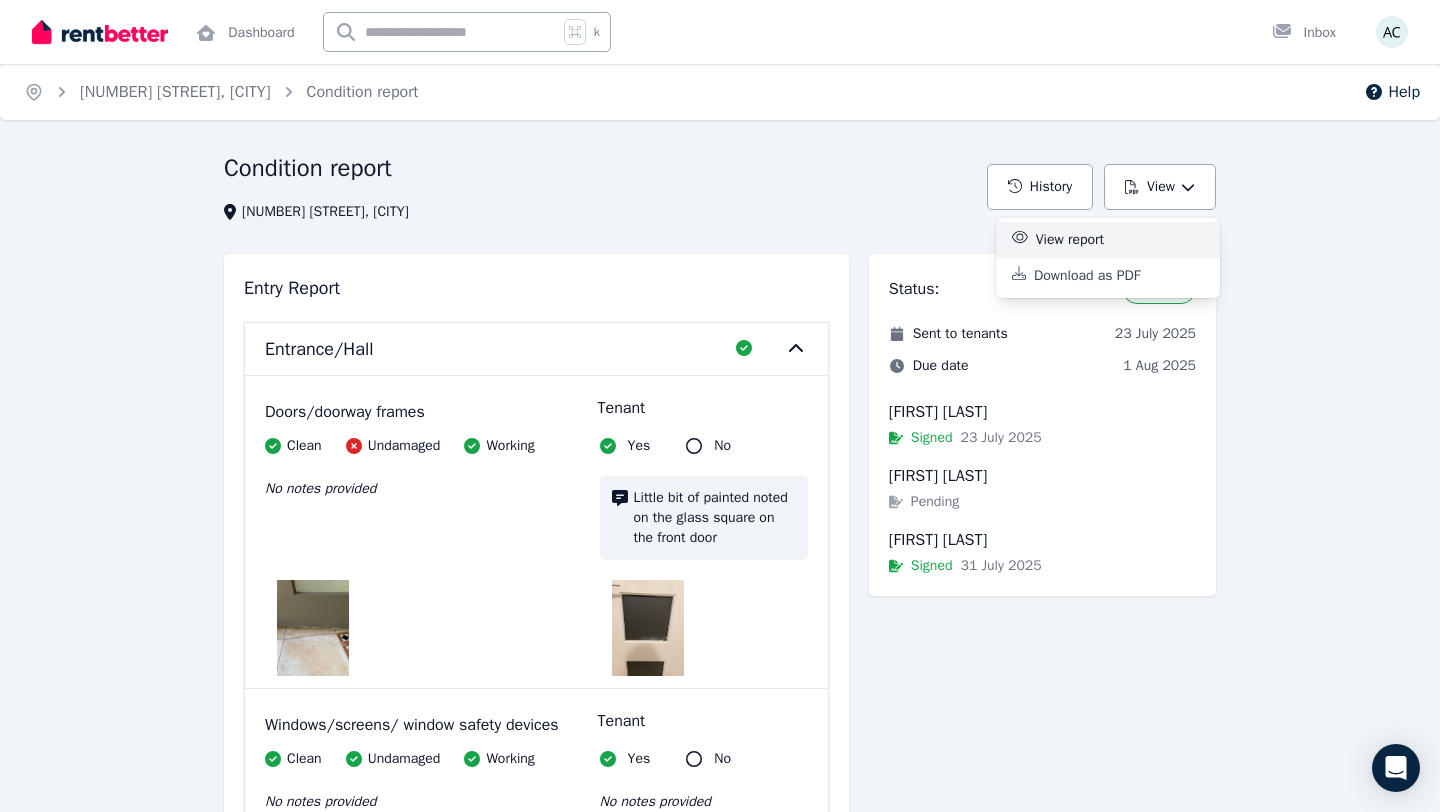 click on "View report" at bounding box center [1078, 240] 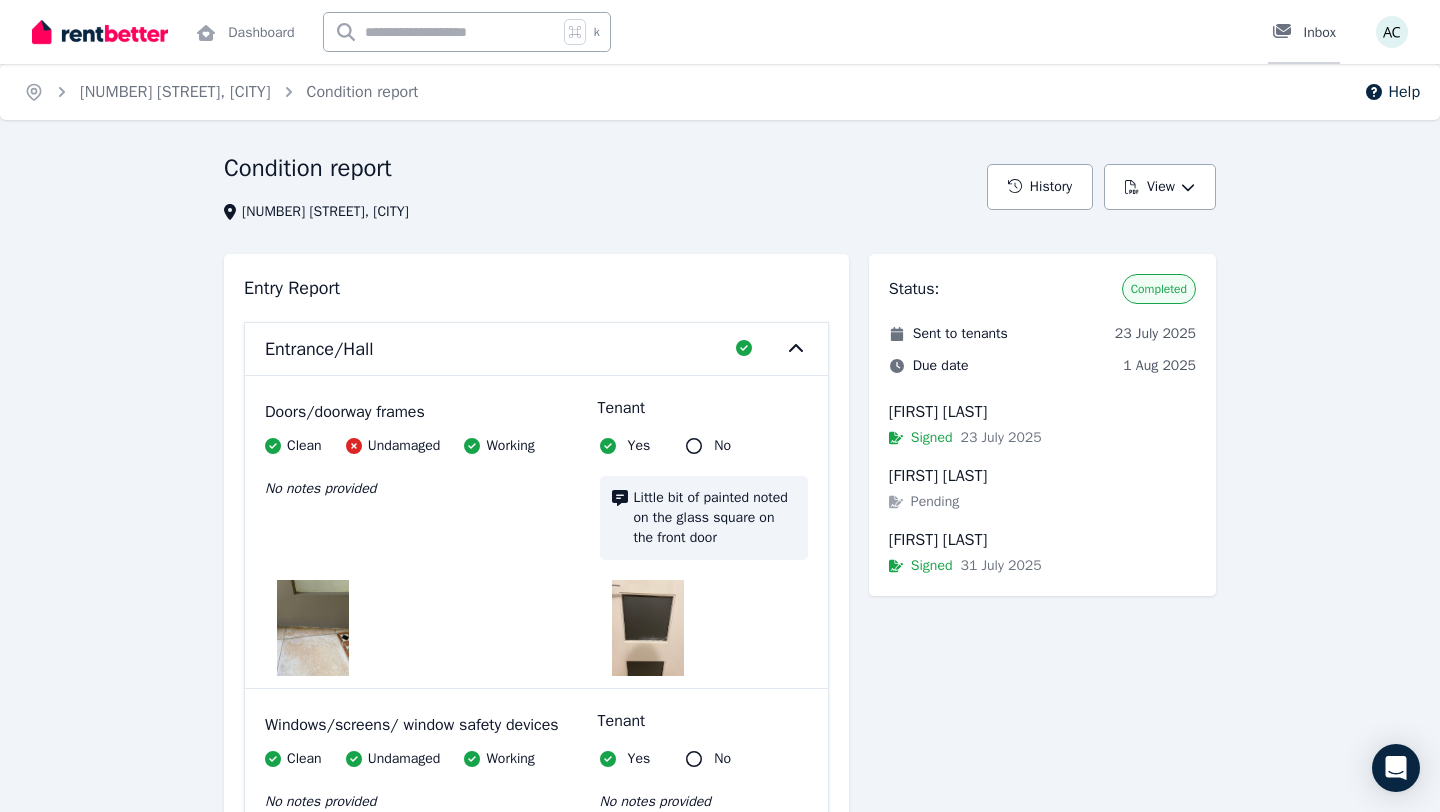 click on "Inbox" at bounding box center (1304, 33) 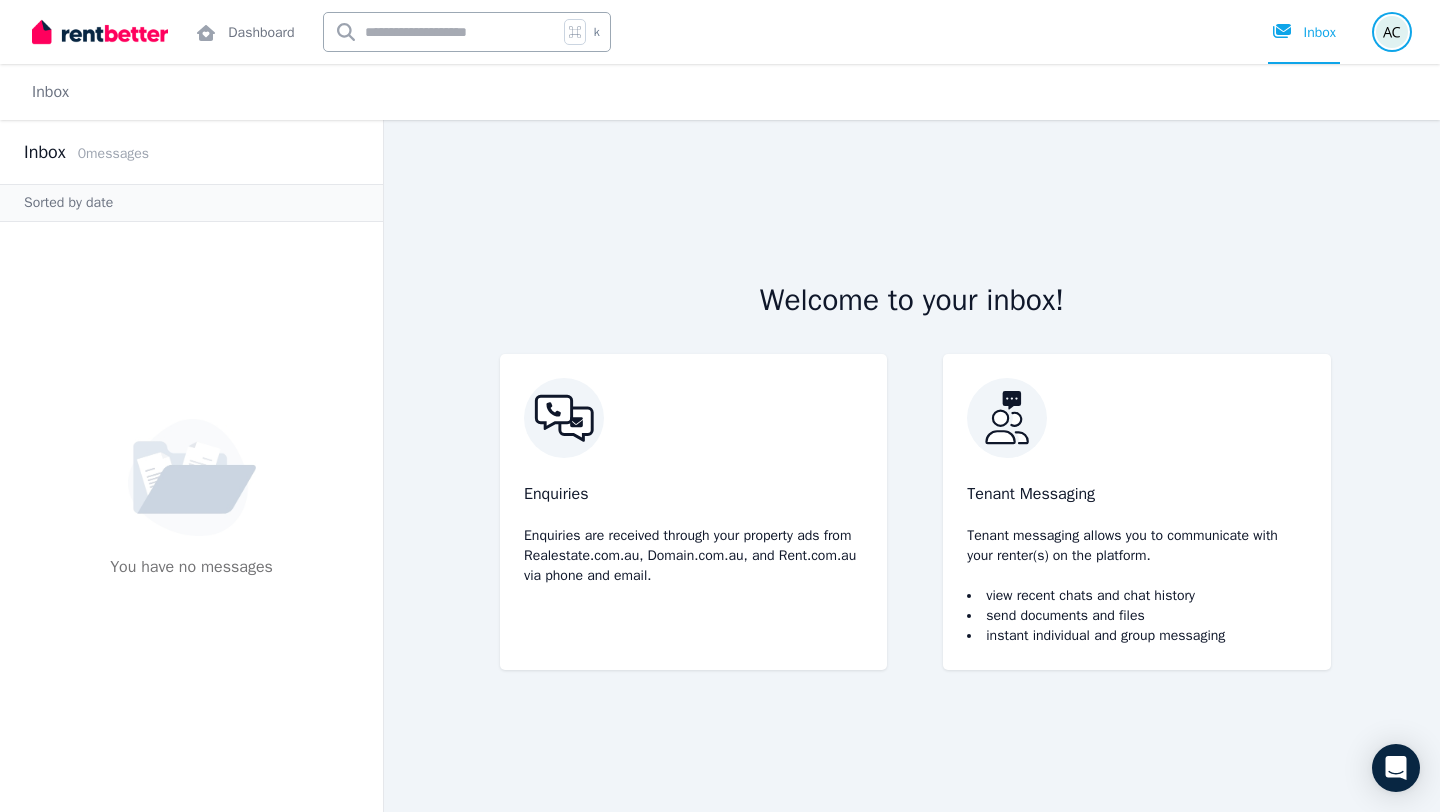 click at bounding box center [1392, 32] 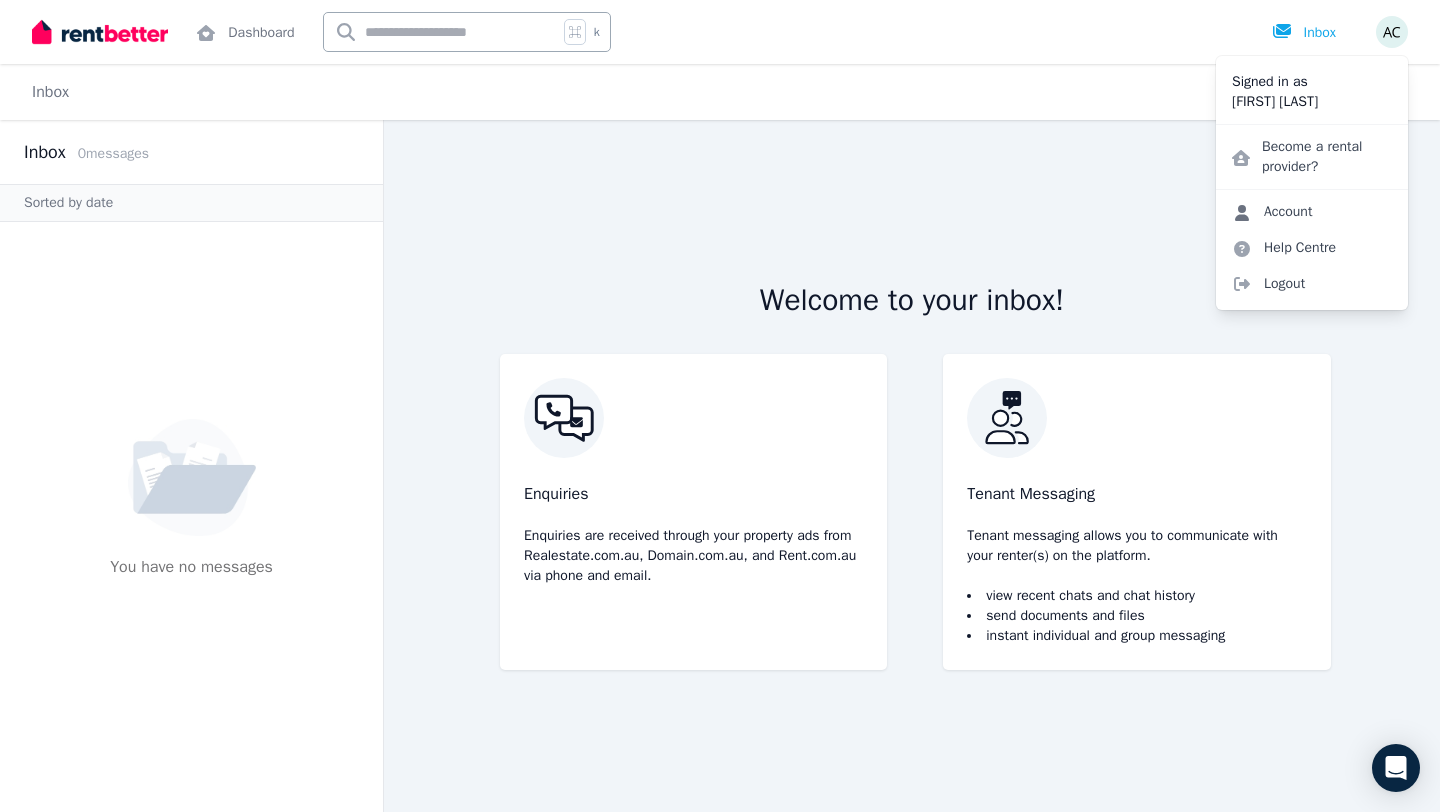 click on "Account" at bounding box center (1272, 212) 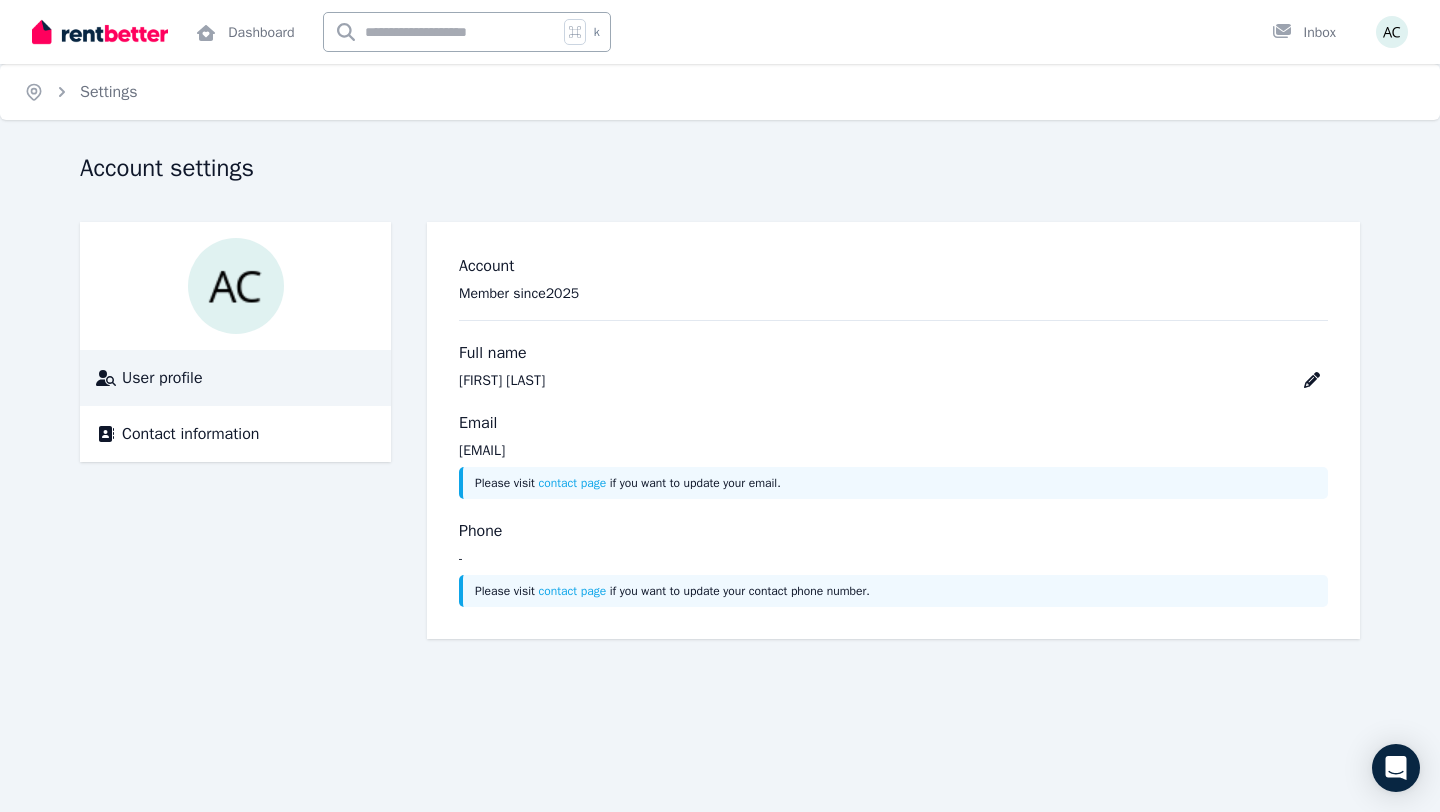 click on "Settings" at bounding box center [109, 92] 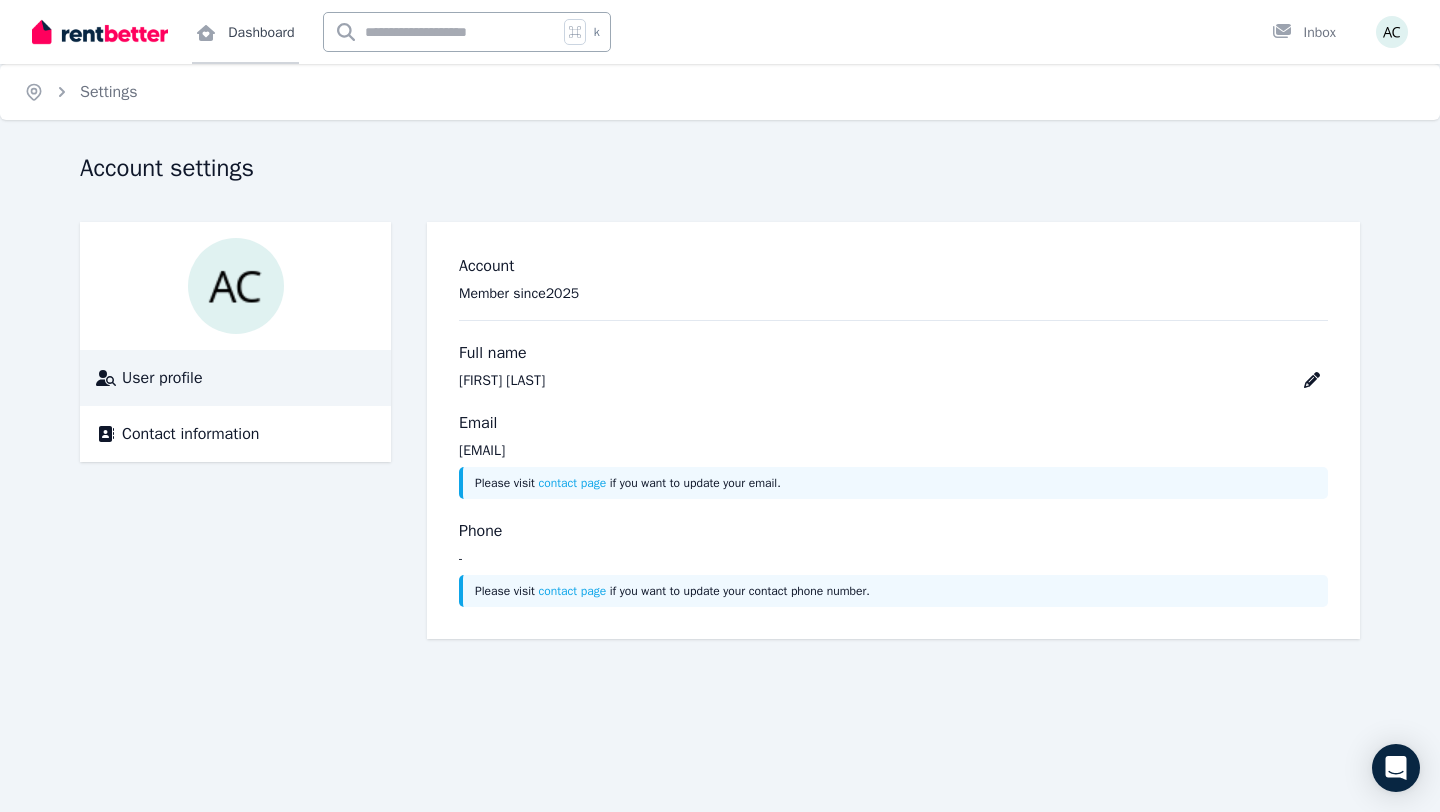 click on "Dashboard" at bounding box center [245, 32] 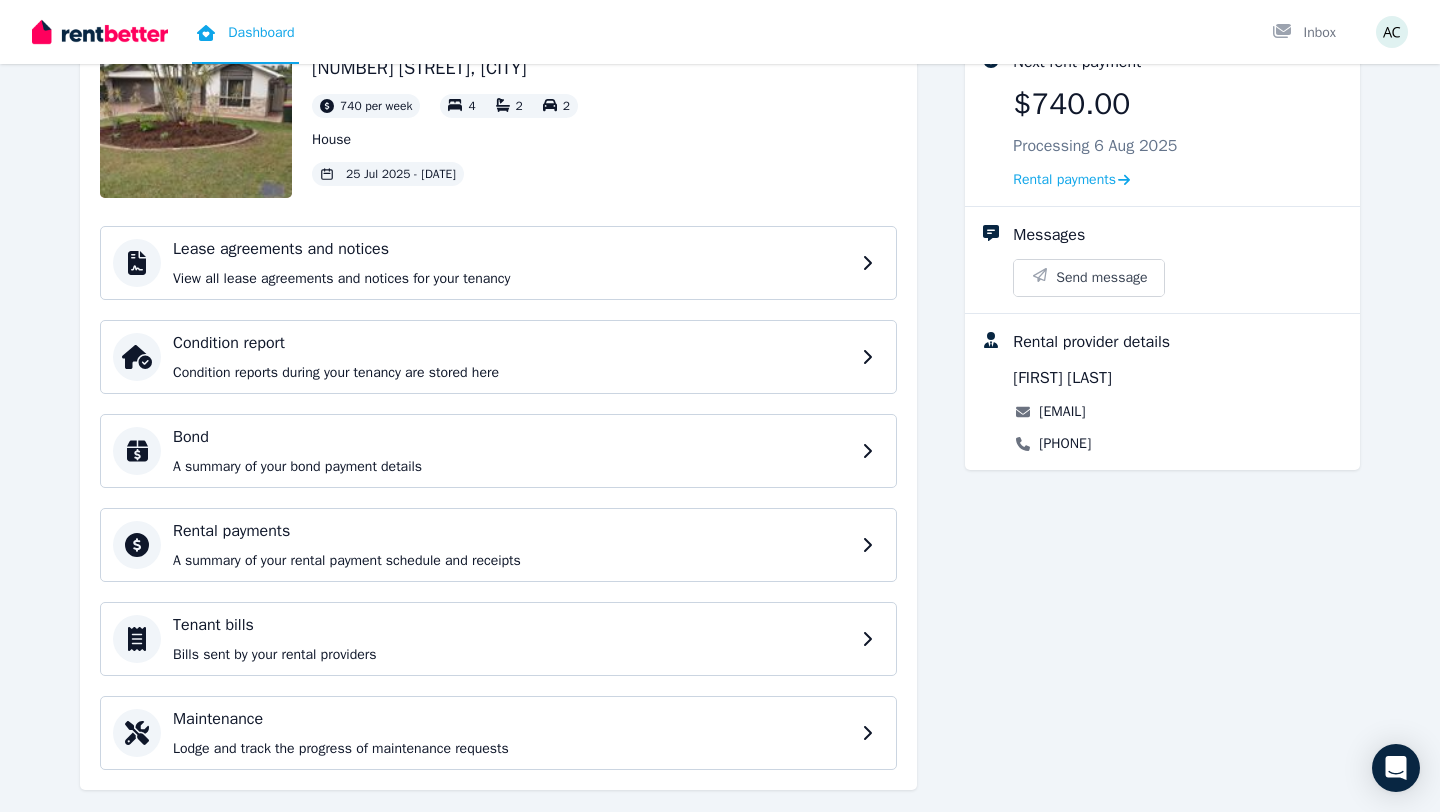 scroll, scrollTop: 141, scrollLeft: 0, axis: vertical 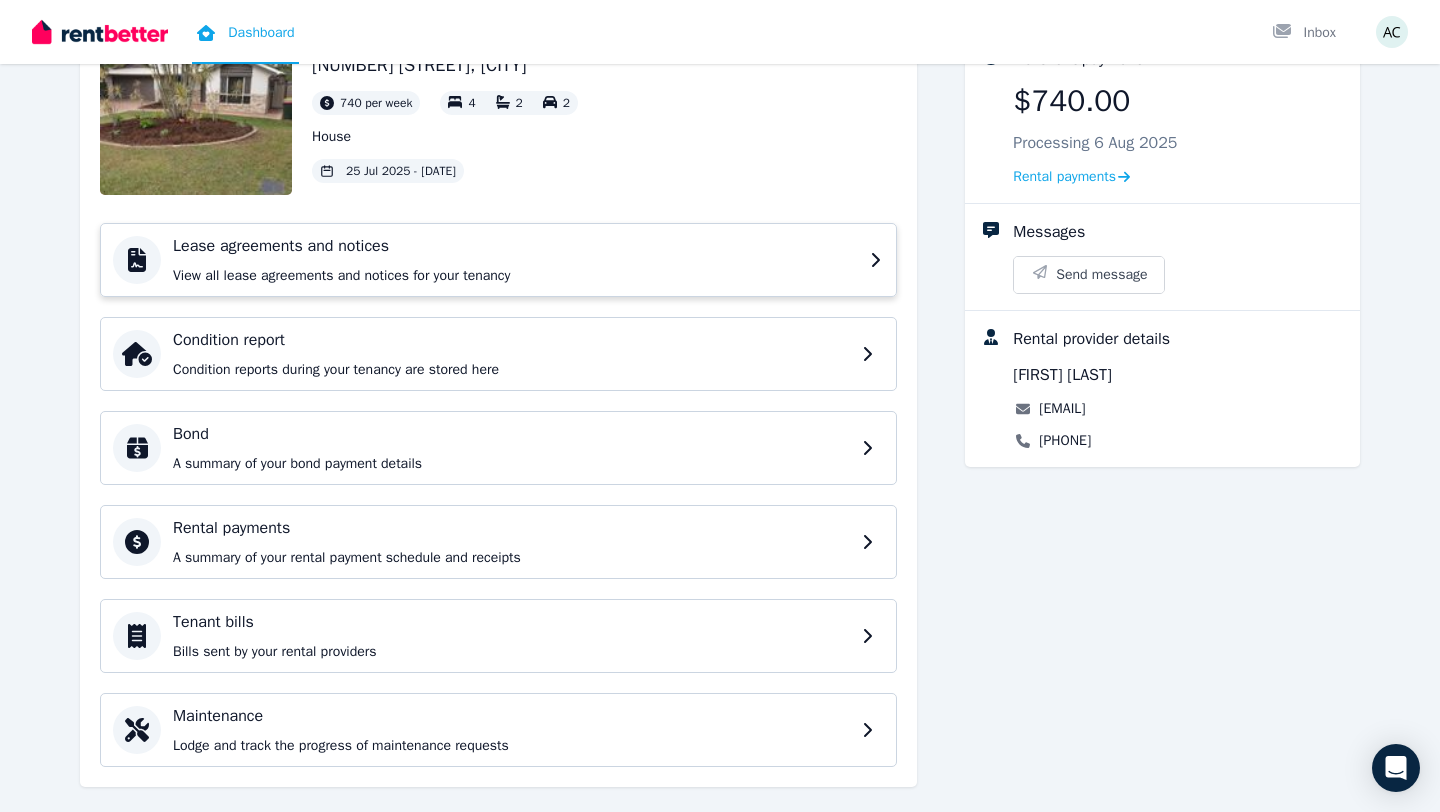 click on "Lease agreements and notices" at bounding box center (515, 246) 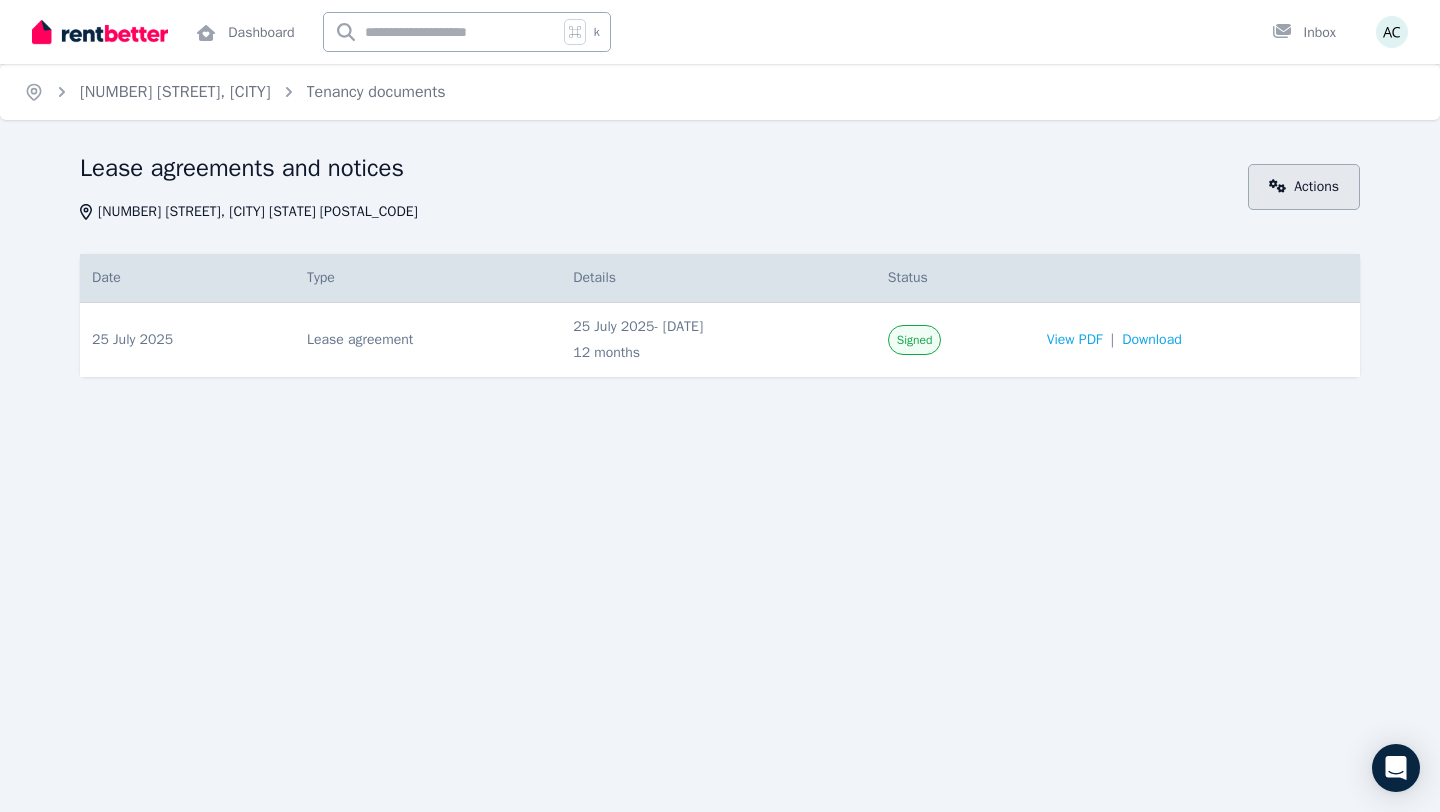 click on "Actions" at bounding box center (1304, 187) 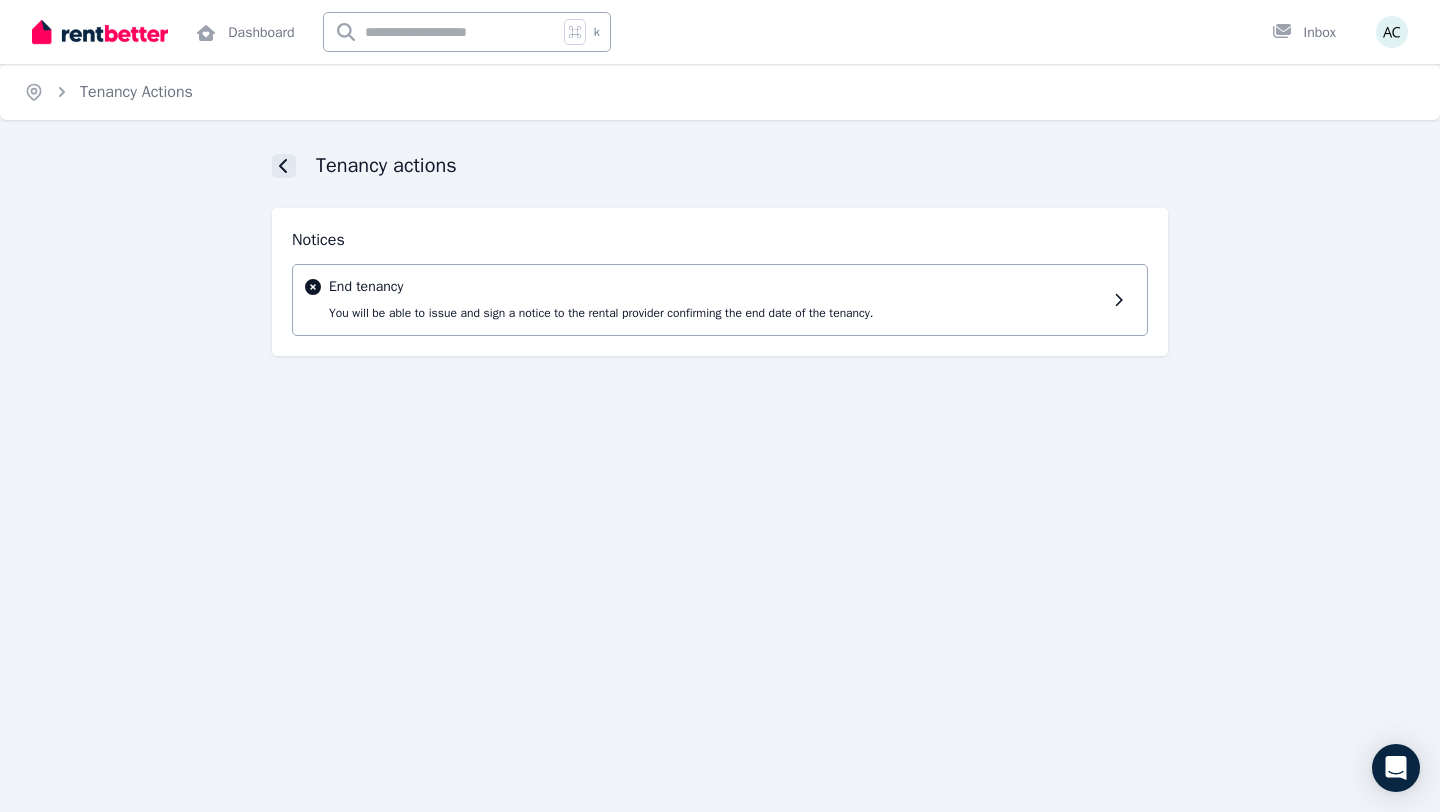 click at bounding box center (284, 166) 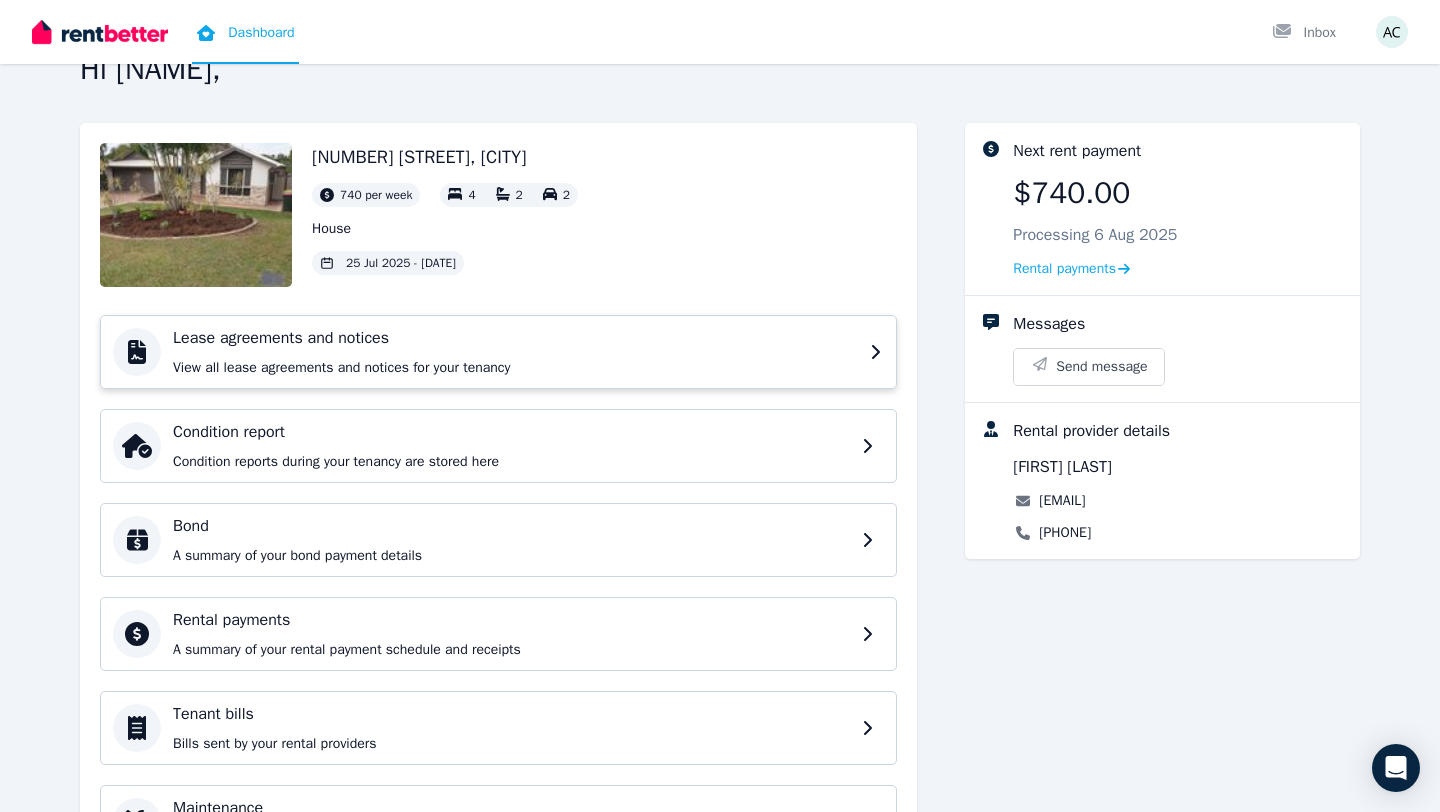 scroll, scrollTop: 0, scrollLeft: 0, axis: both 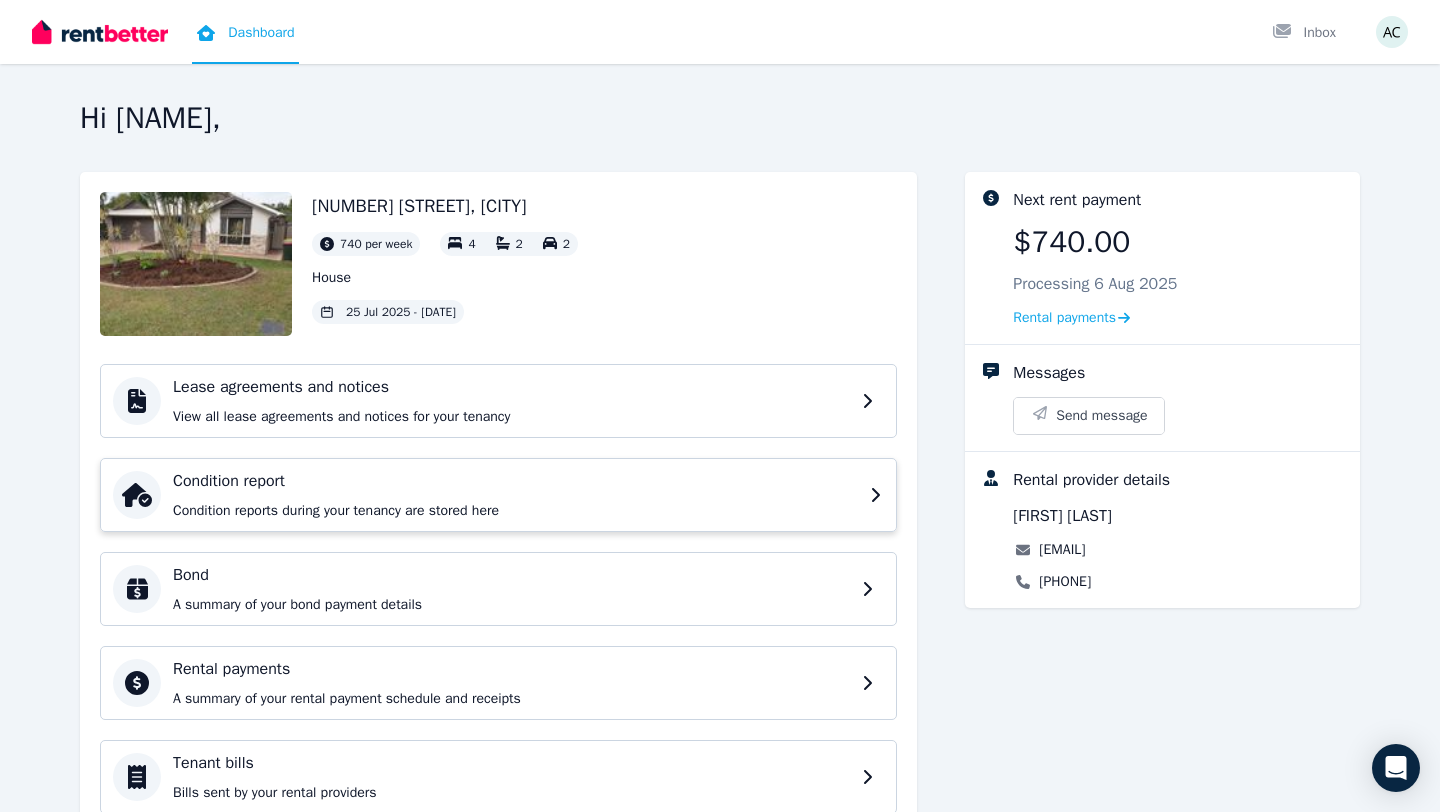 click on "Condition reports during your tenancy are stored here" at bounding box center [515, 511] 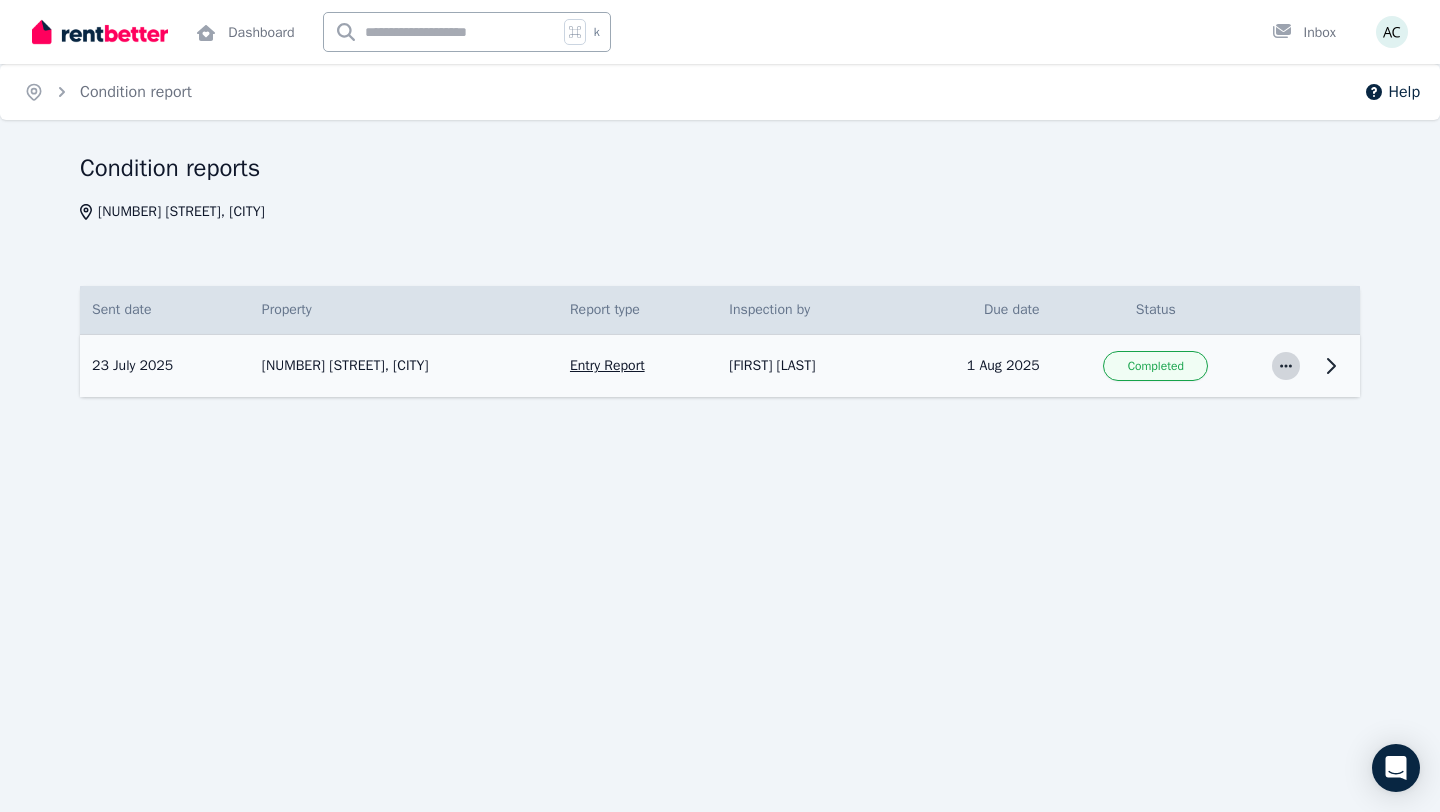 click 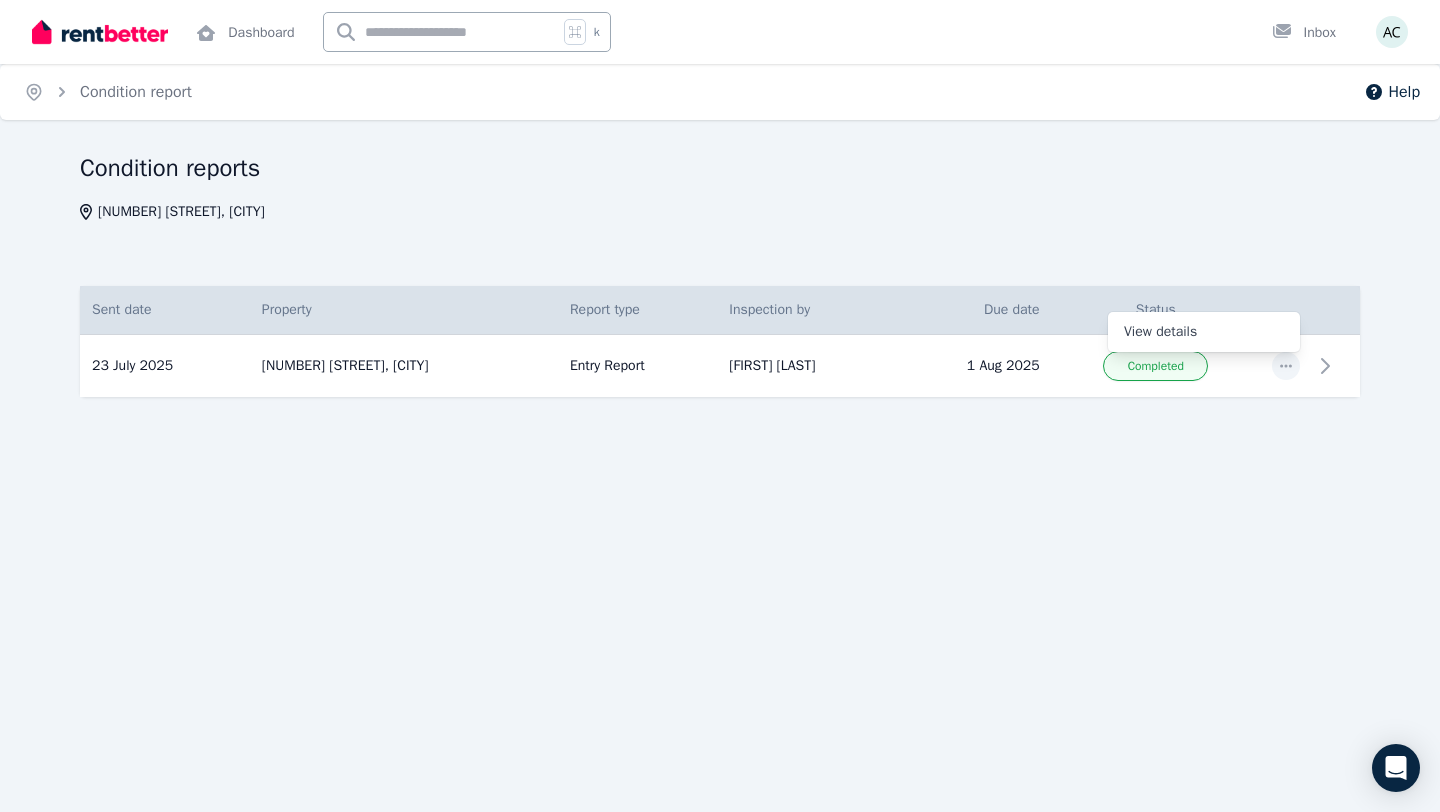 click on "Condition reports [NUMBER] [STREET], [CITY] [STATE] Entry Report Inspected by: [NAME] Due date:  1 Aug 2025 [NUMBER] [STREET], [CITY] [STATE] Entry Report [NAME] 1 Aug 2025 Completed View details" at bounding box center (720, 310) 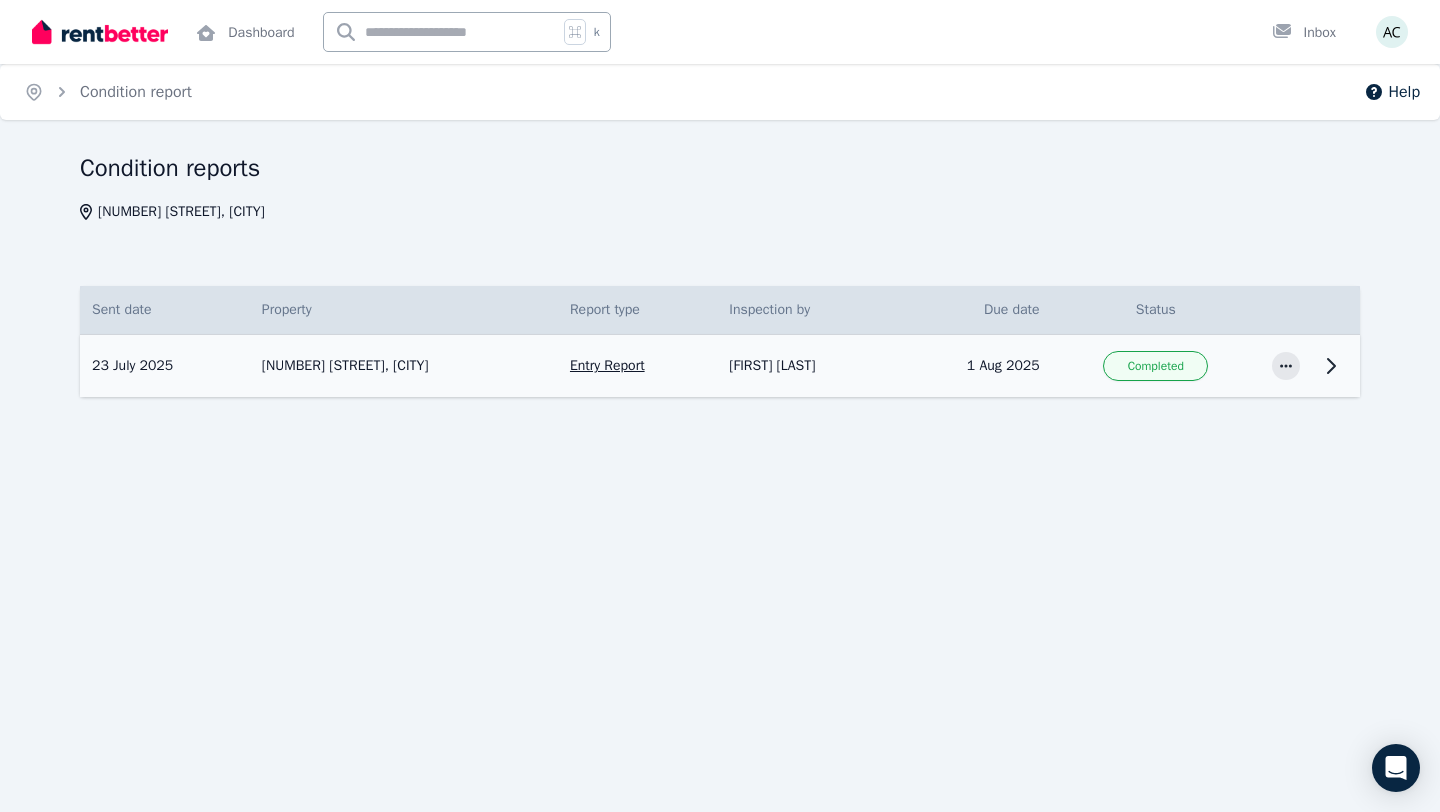 click 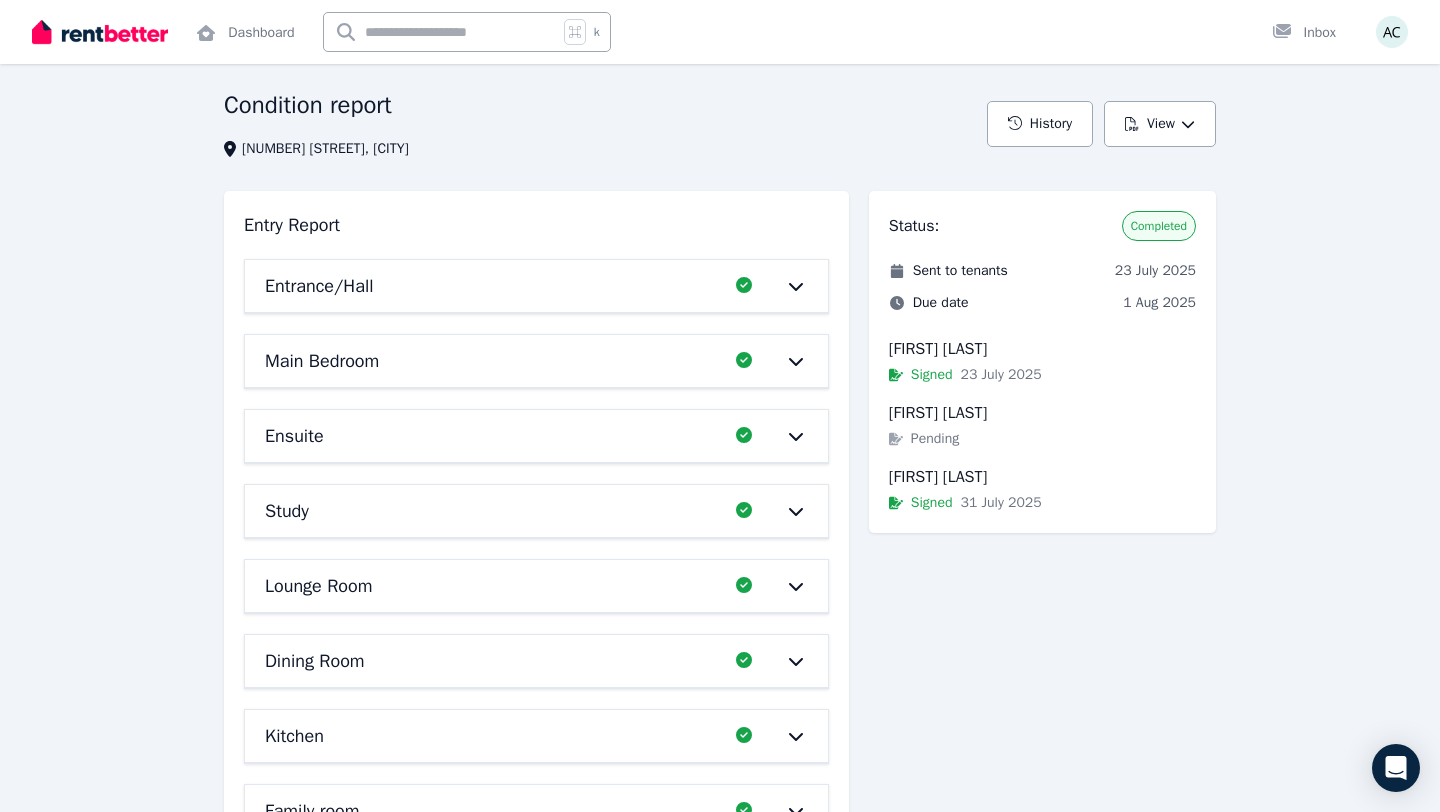 scroll, scrollTop: 0, scrollLeft: 0, axis: both 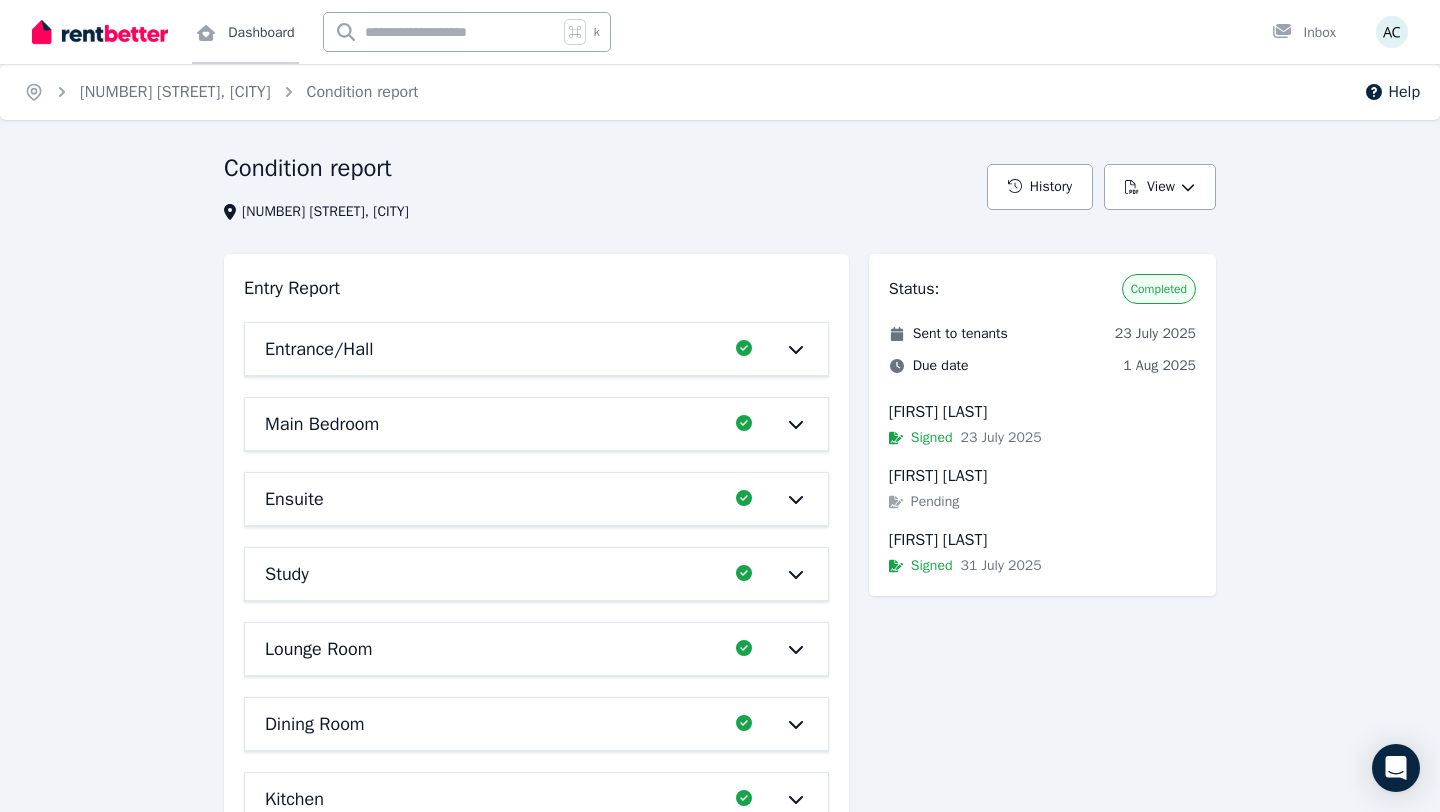 click on "Dashboard" at bounding box center (245, 32) 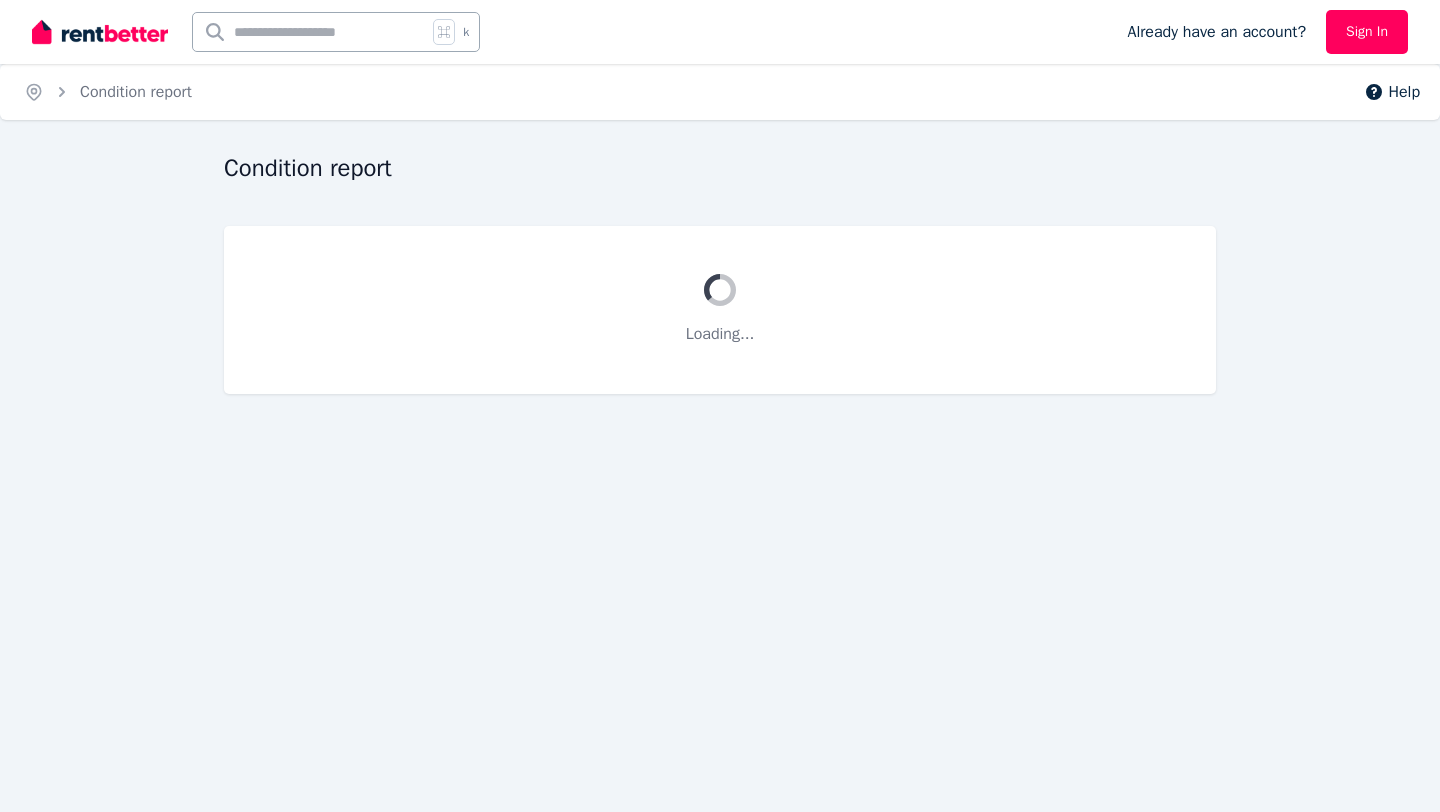 scroll, scrollTop: 0, scrollLeft: 0, axis: both 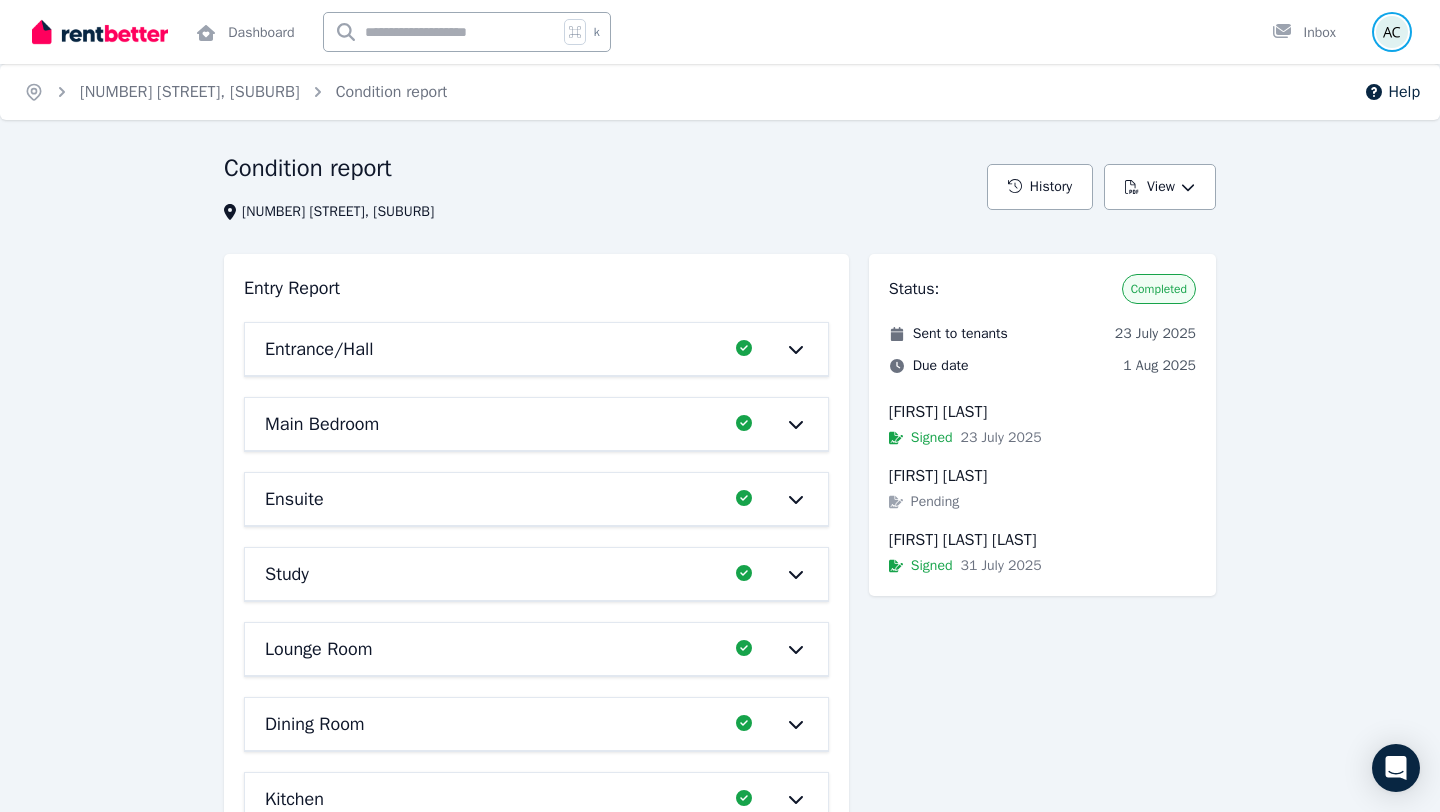 click at bounding box center (1392, 32) 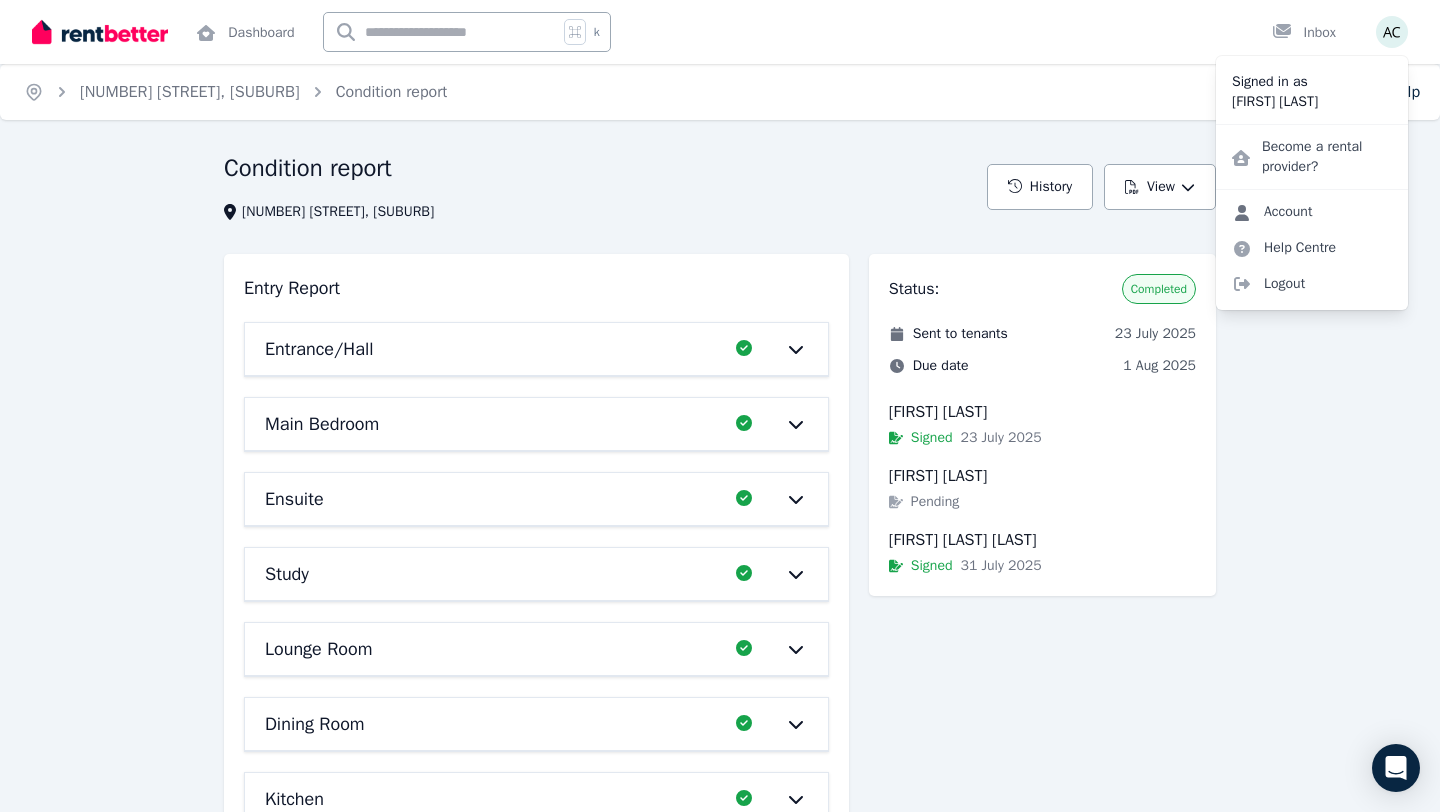 click on "Account" at bounding box center [1272, 212] 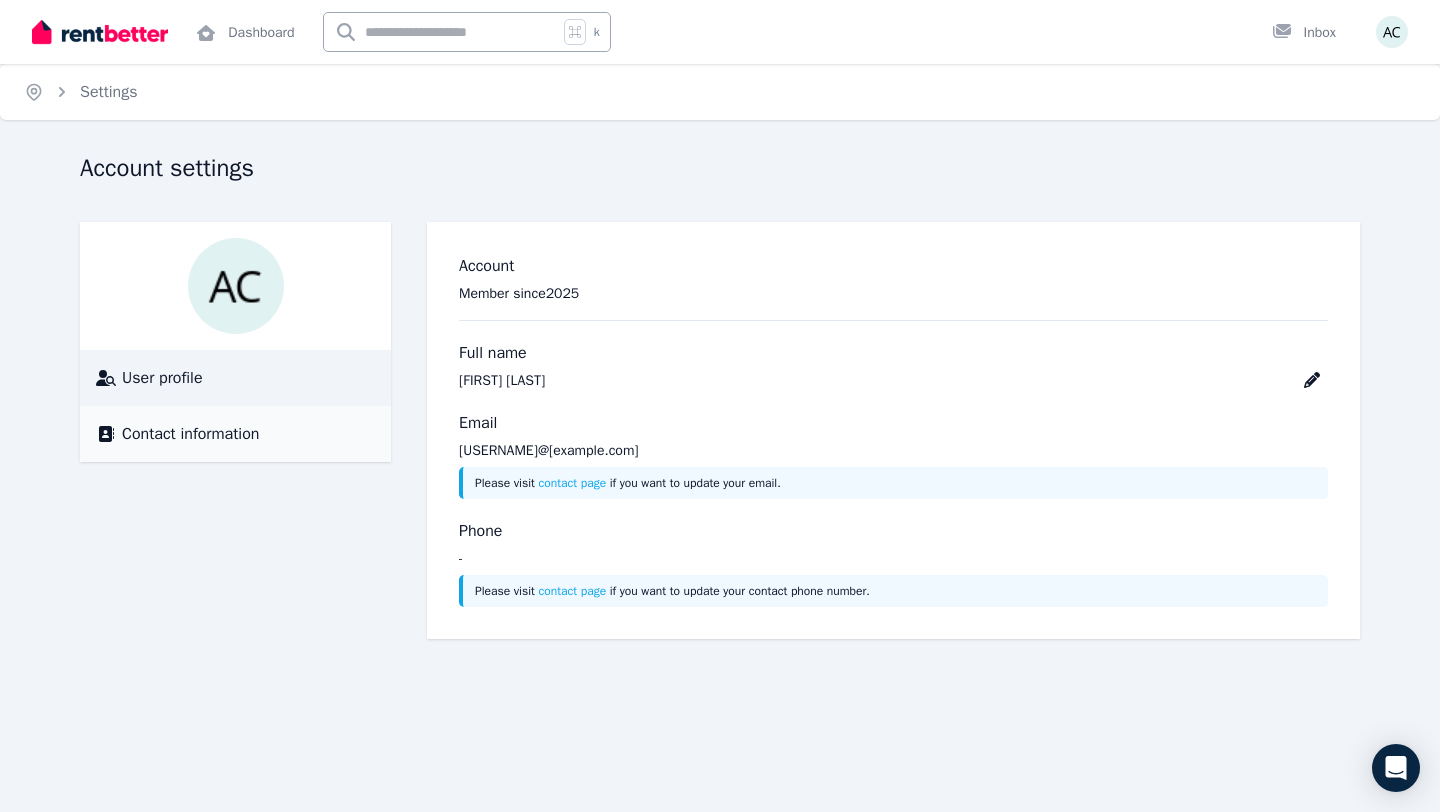 click on "Contact information" at bounding box center [190, 434] 